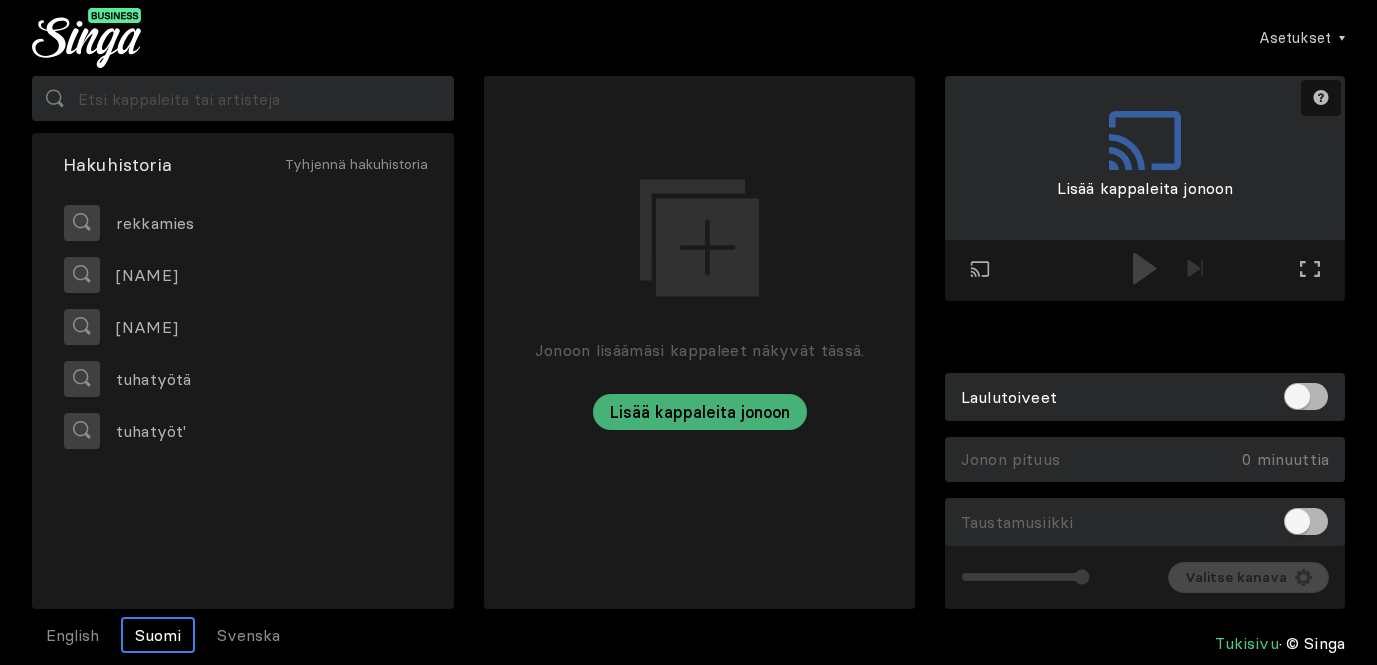 scroll, scrollTop: 0, scrollLeft: 0, axis: both 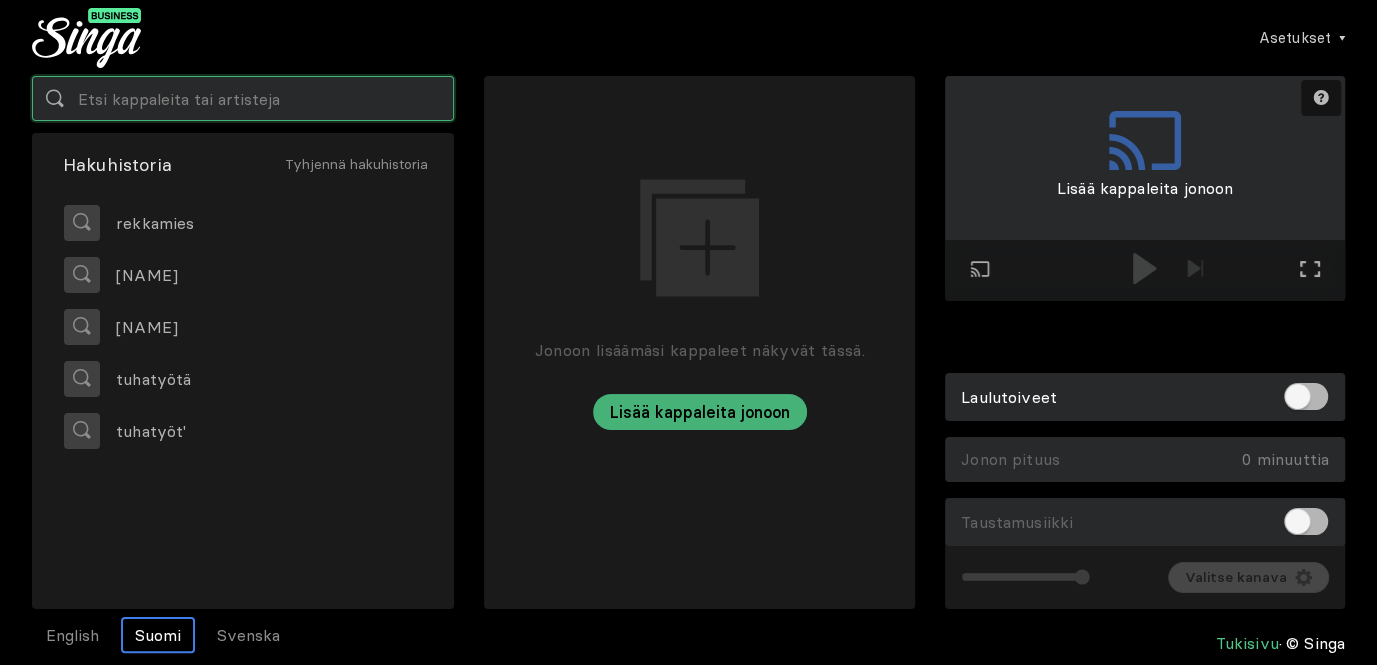 click at bounding box center (243, 98) 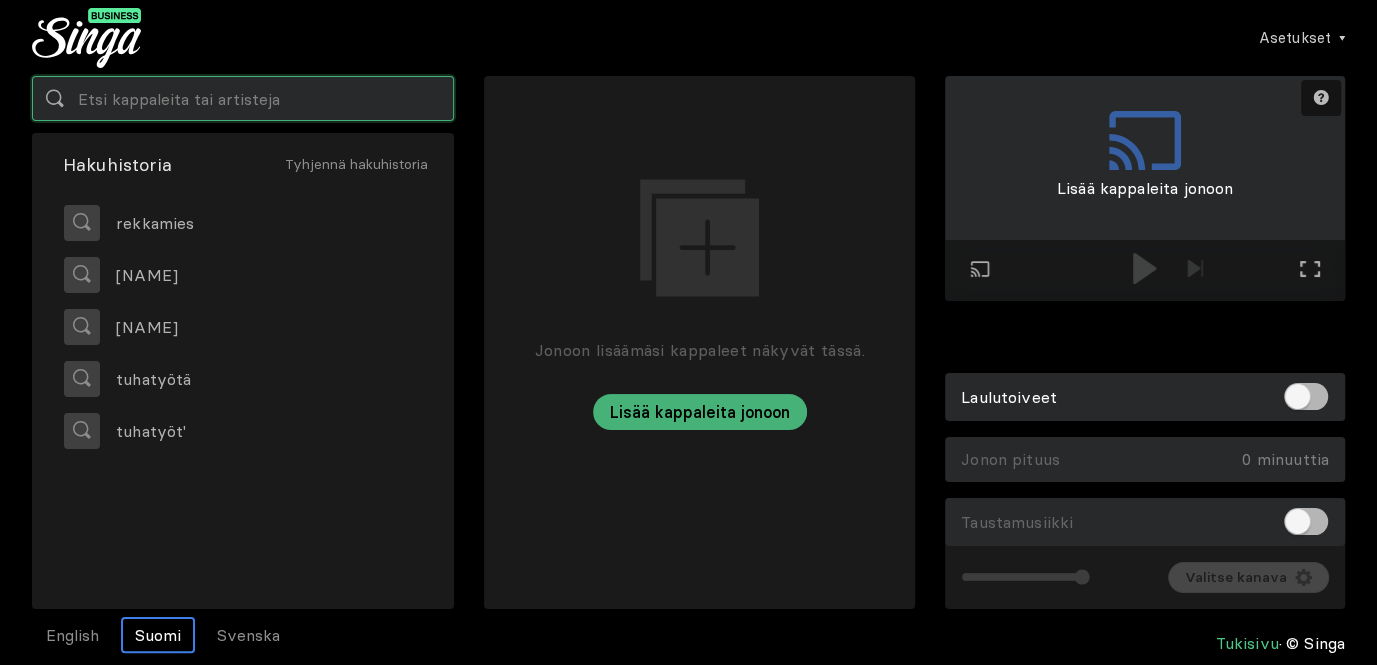 click at bounding box center [243, 98] 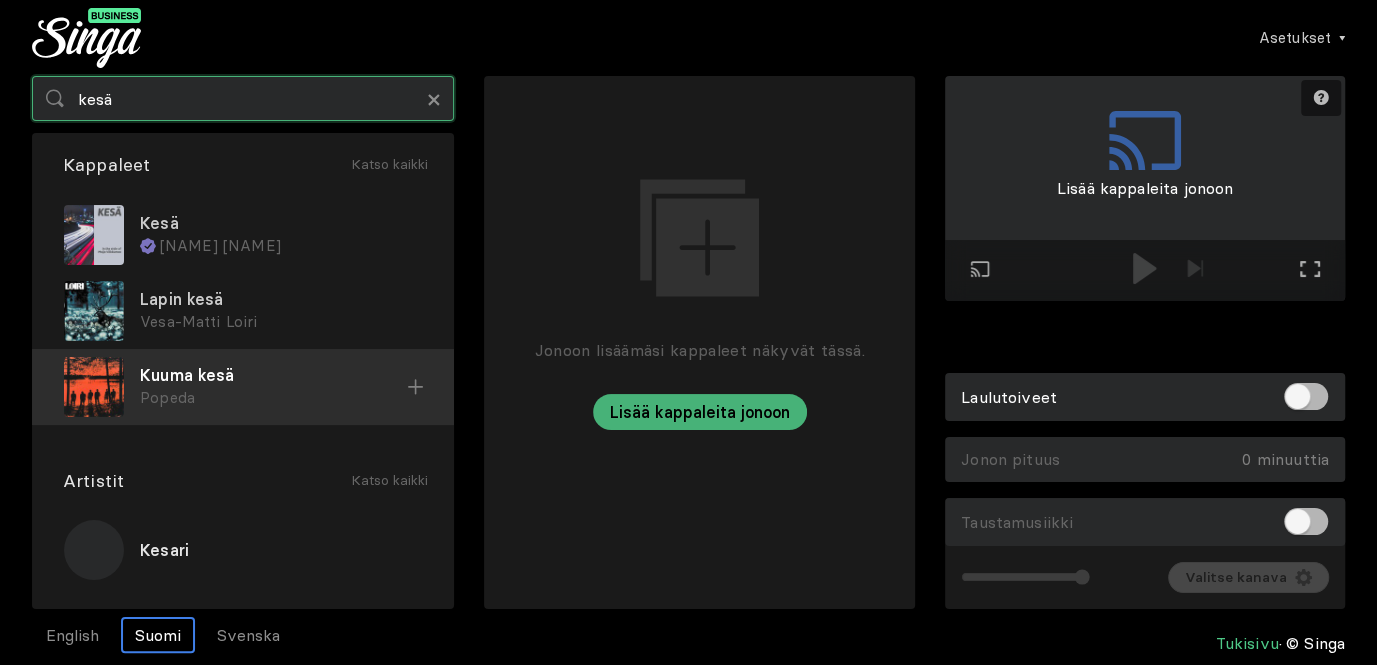 type on "kesä" 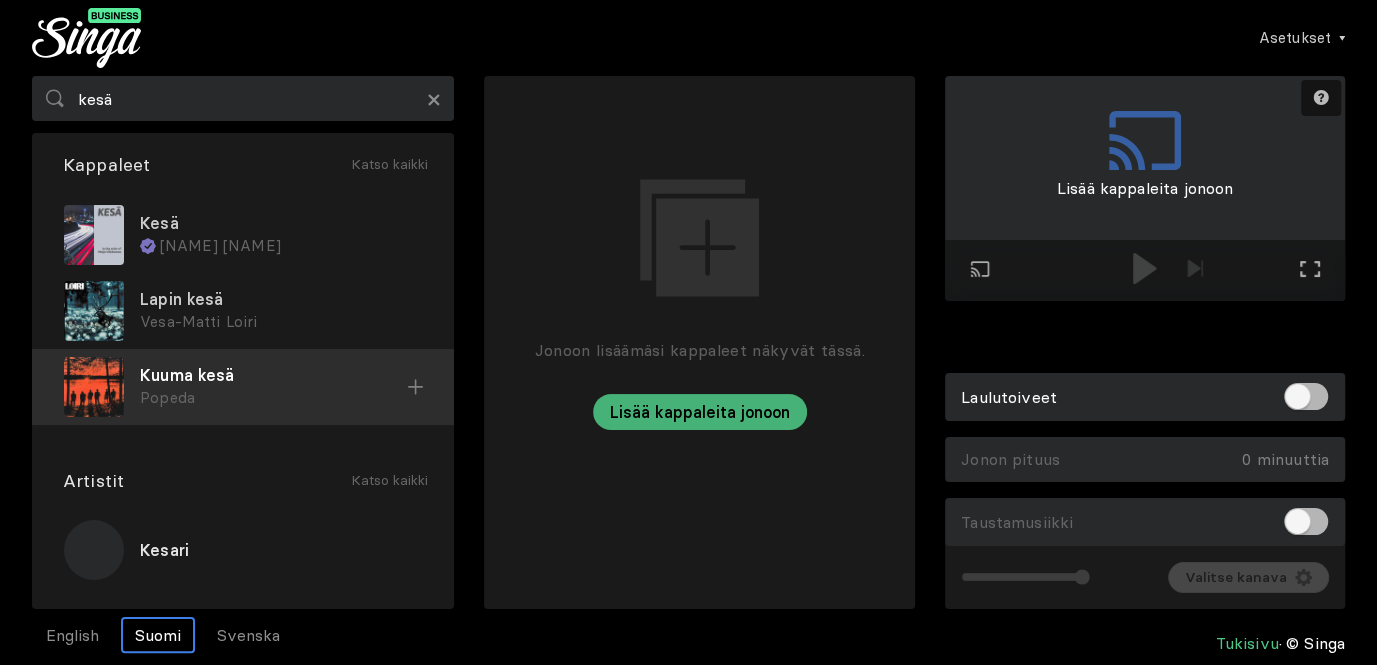 click on "Popeda" at bounding box center [281, 322] 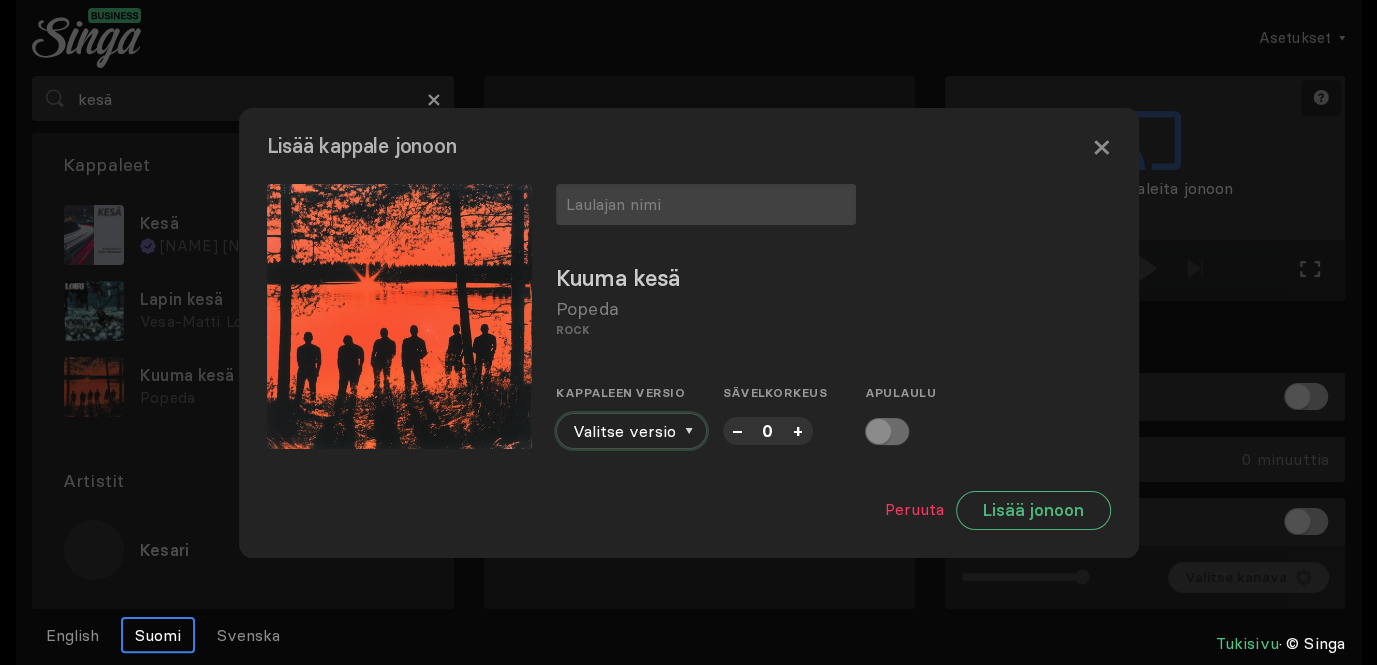 click at bounding box center (688, 431) 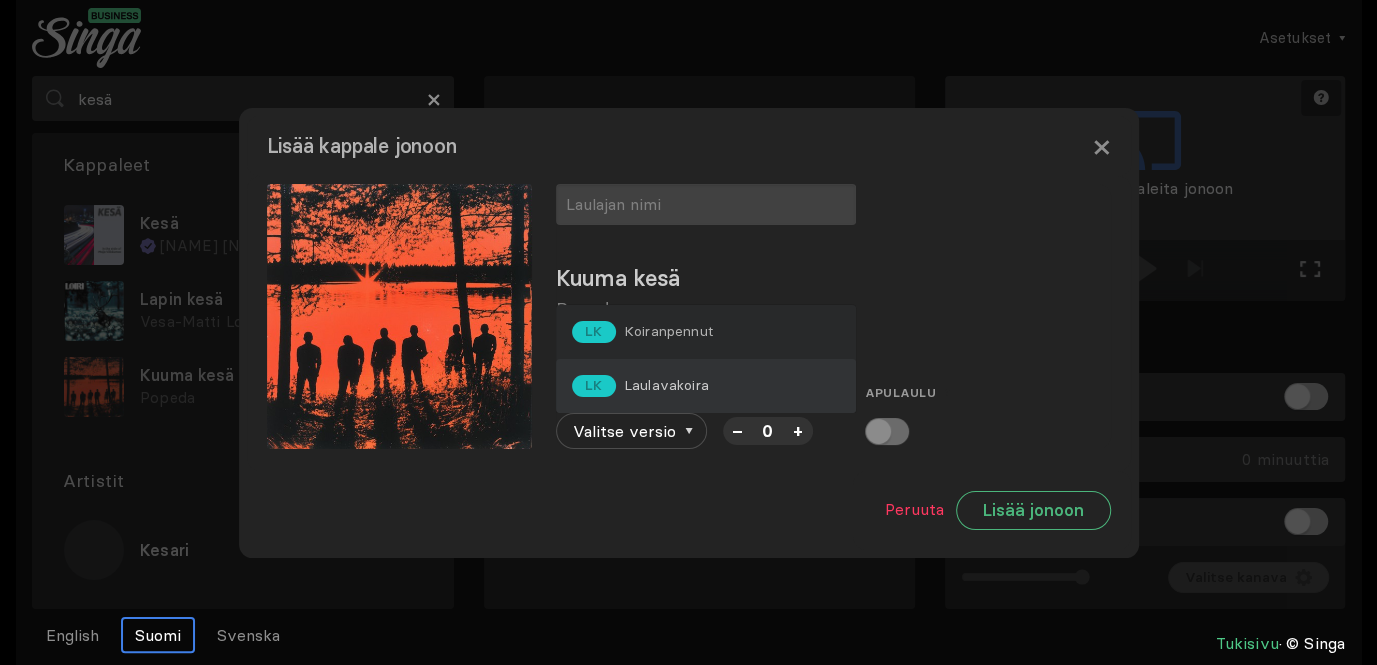 click on "Laulavakoira" at bounding box center [668, 331] 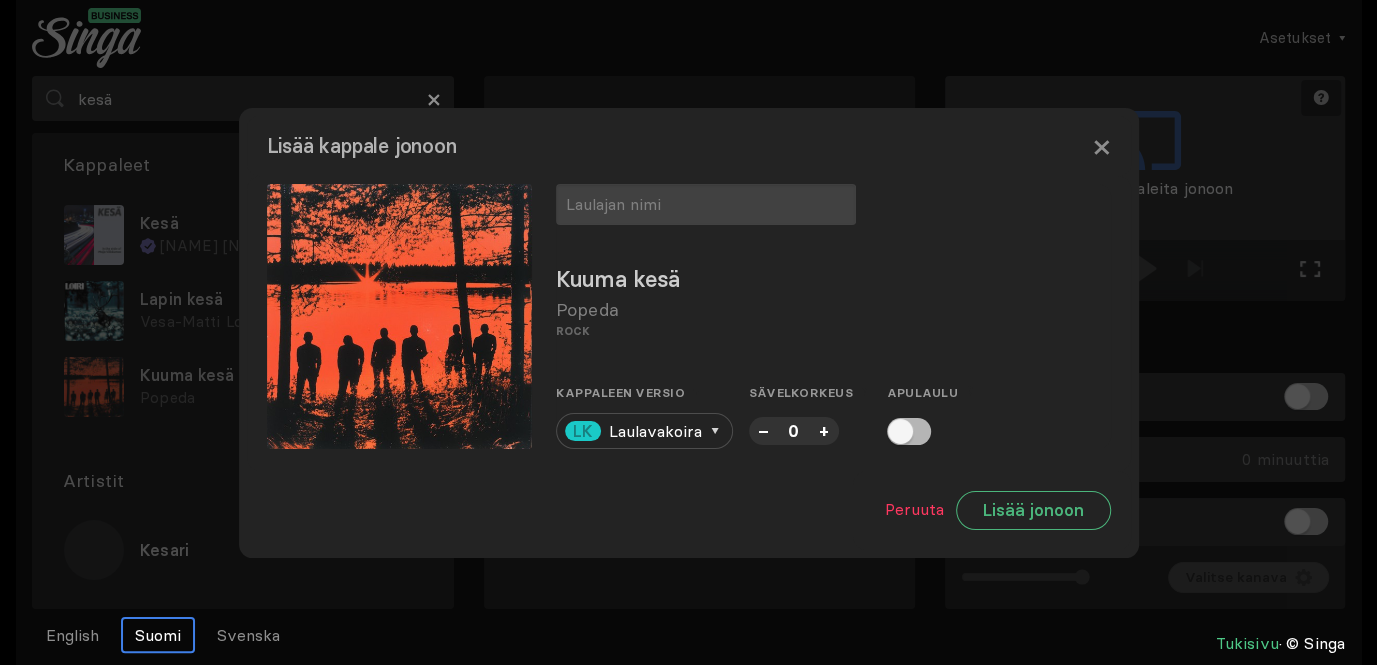 click on "Kuuma kesä Popeda Rock Kappaleen versio Joistakin kappaleista on valittavissa useampi eri versio. Valitse versio jatkaaksesi. LK Laulavakoira     LK Koiranpennut LK Laulavakoira Sävelkorkeus Voit säätää kappaleen sävelkorkeutta ylös- tai alaspäin puolen sävelaskeleen välein. – 0 + Apulaulu Joistain kappaleista on valittavissa apulaulullinen versio.     Peruuta  Lisää jonoon" at bounding box center (833, 316) 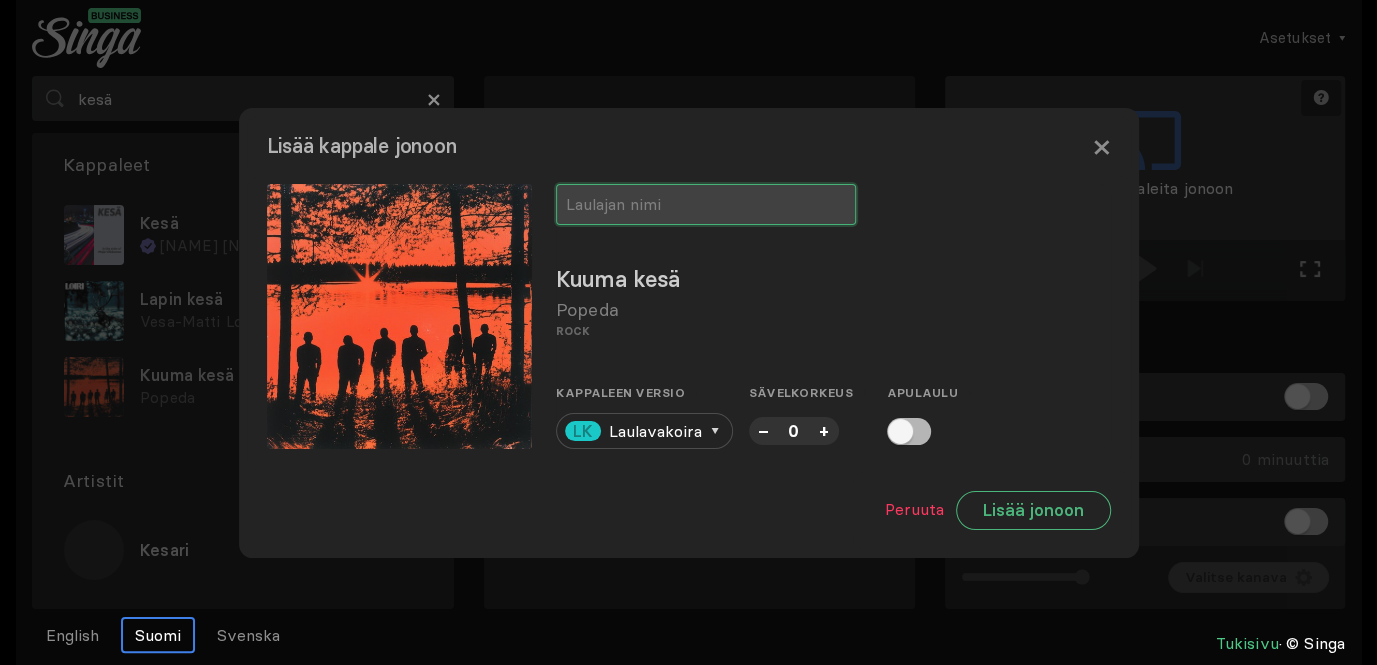 click at bounding box center (706, 204) 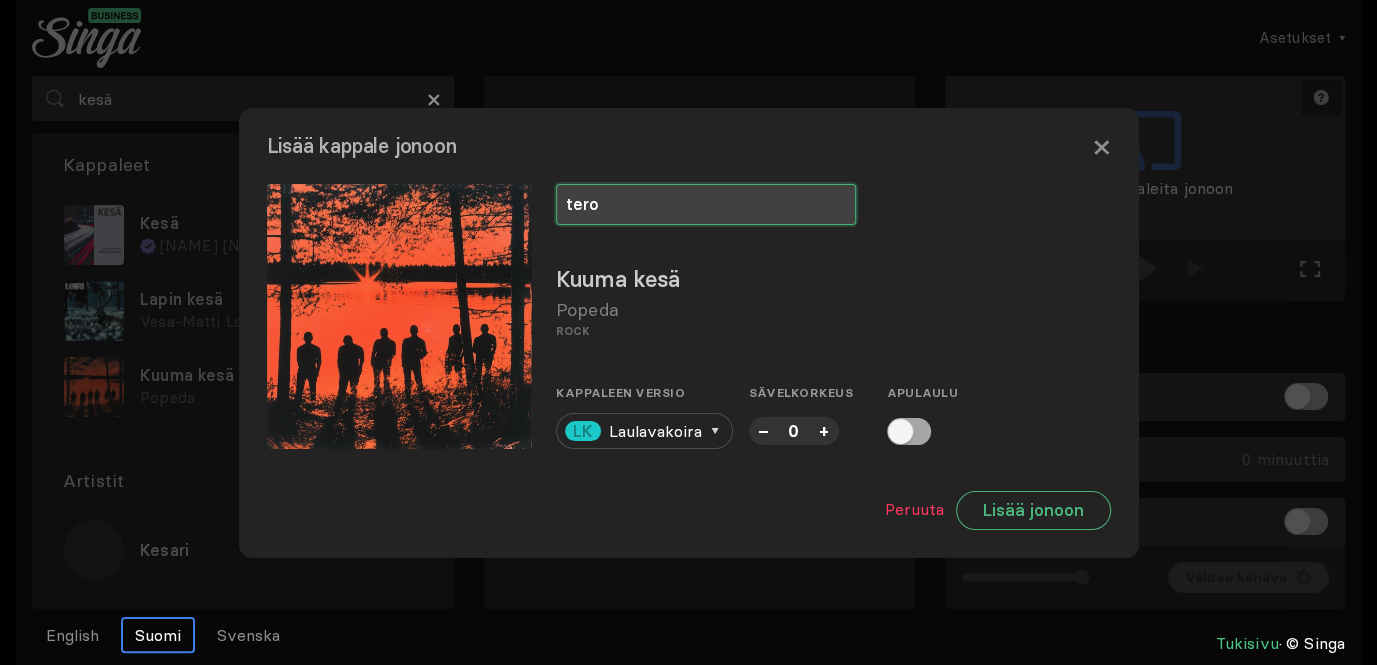 type on "tero" 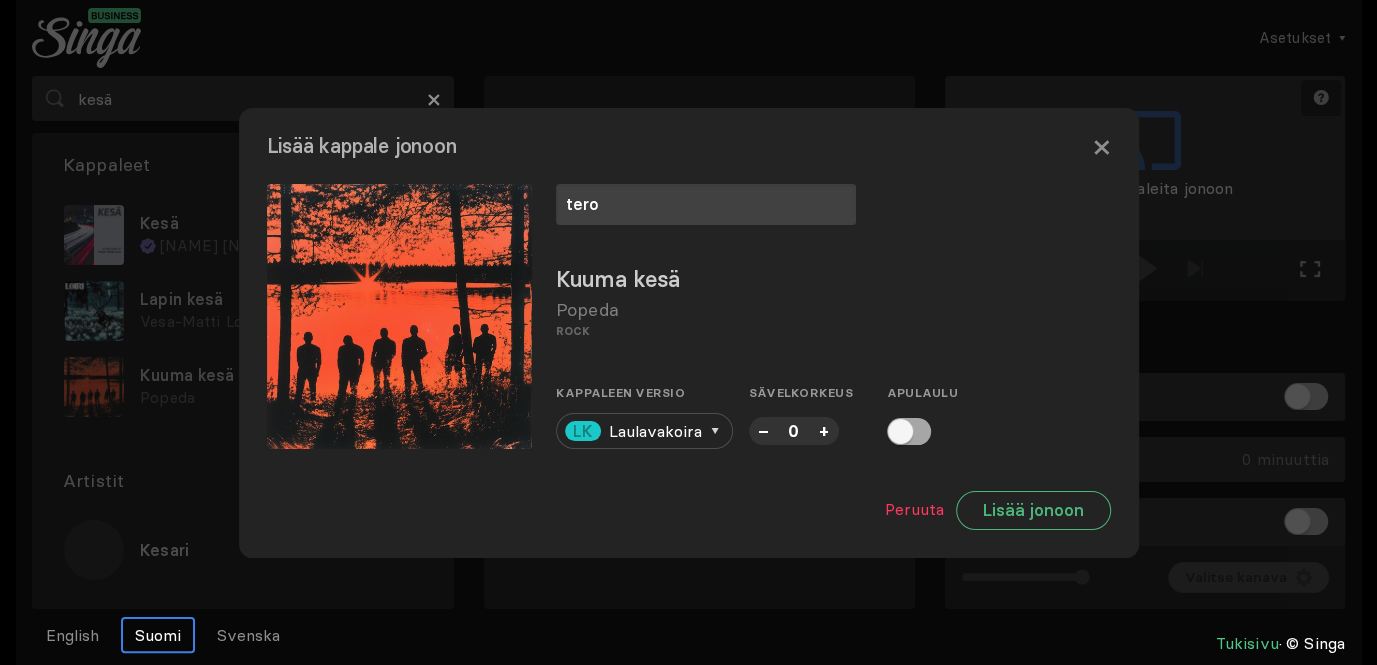 click at bounding box center [909, 431] 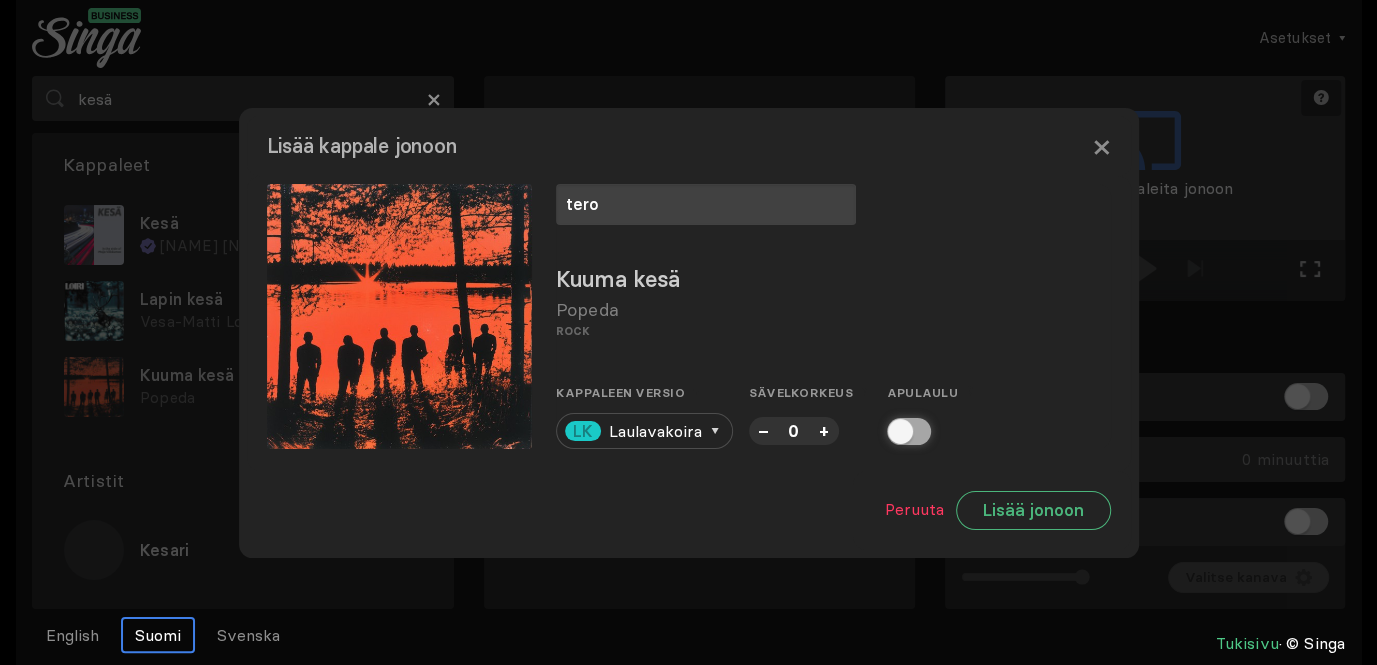 click at bounding box center (893, 431) 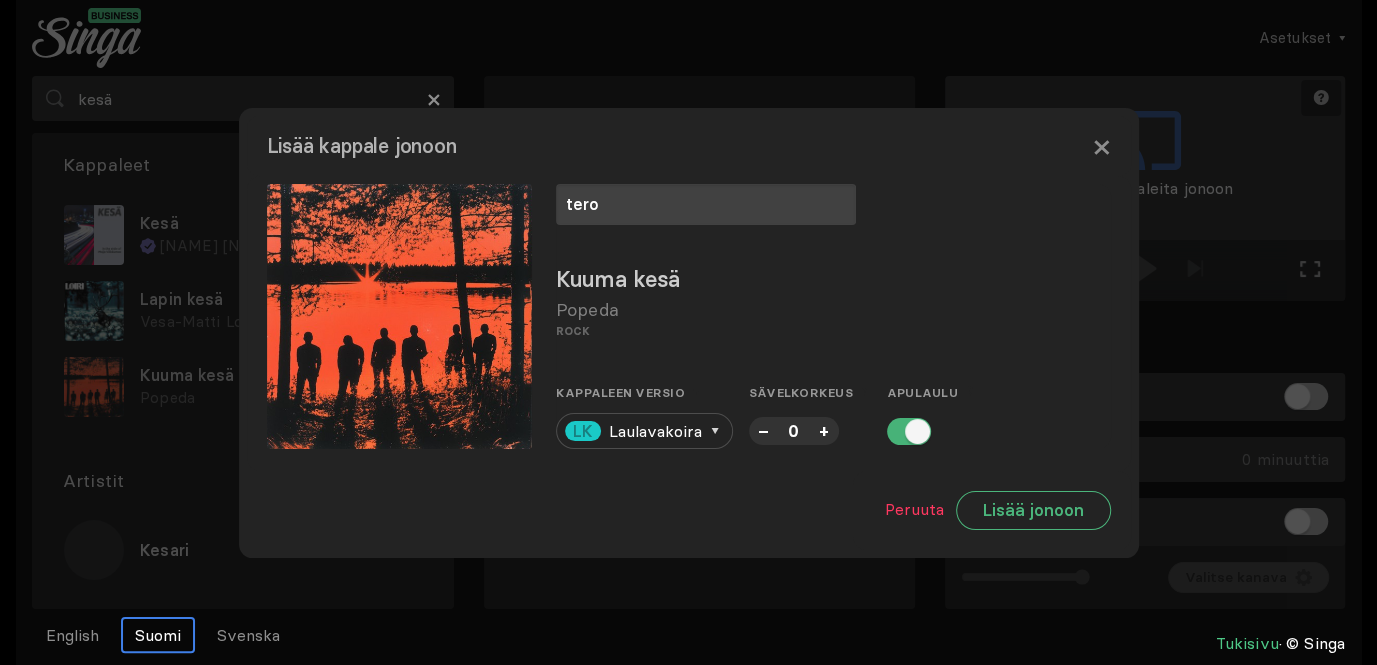 drag, startPoint x: 1002, startPoint y: 436, endPoint x: 1035, endPoint y: 477, distance: 52.63079 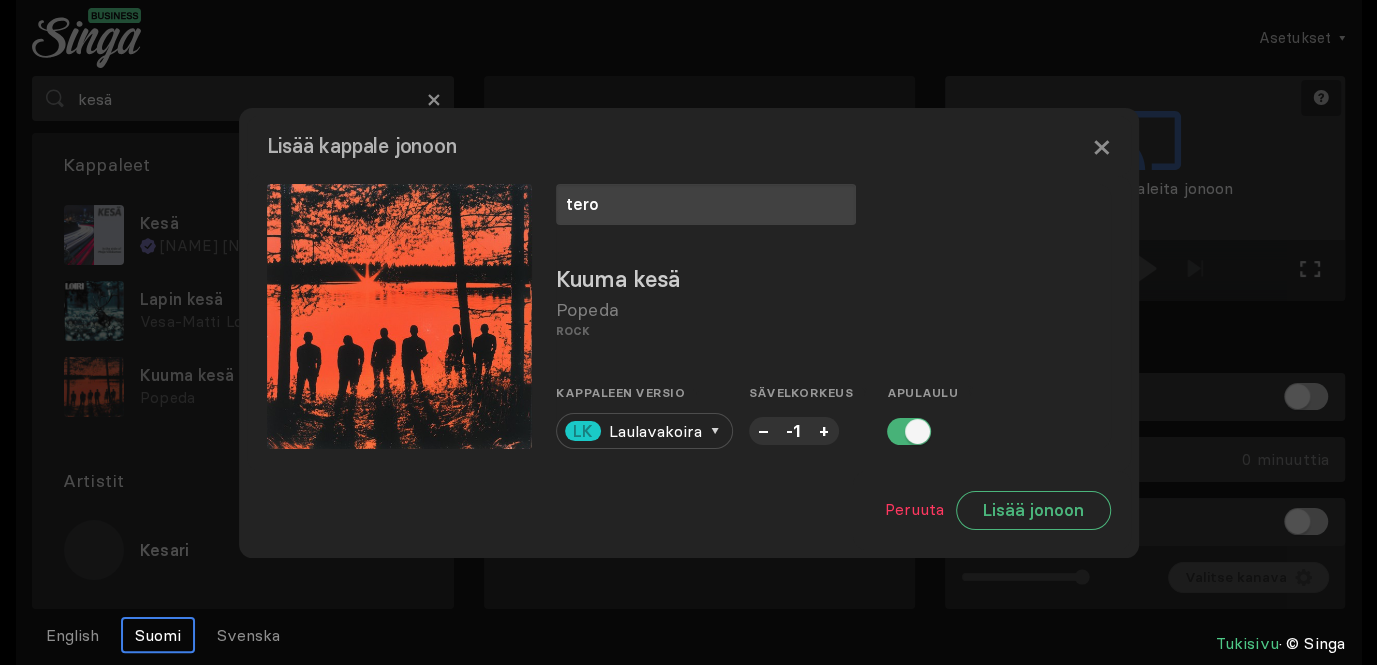 click on "–" at bounding box center [764, 430] 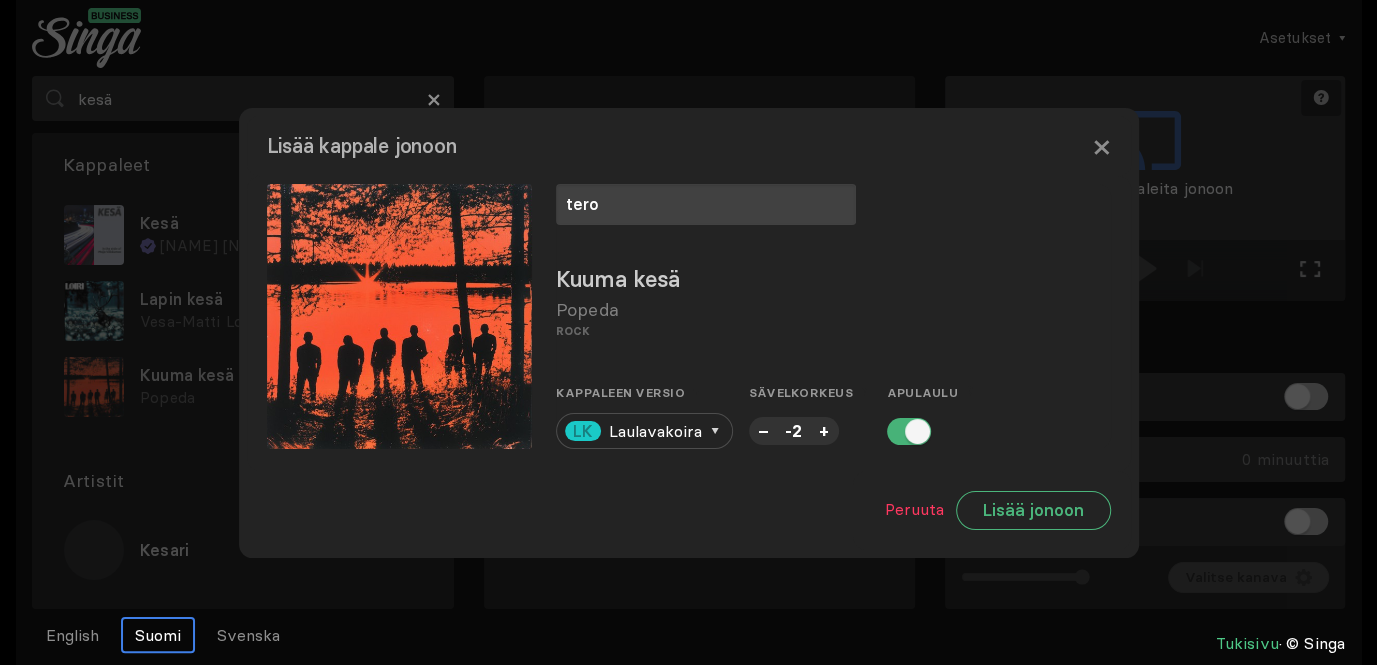 click on "–" at bounding box center (764, 430) 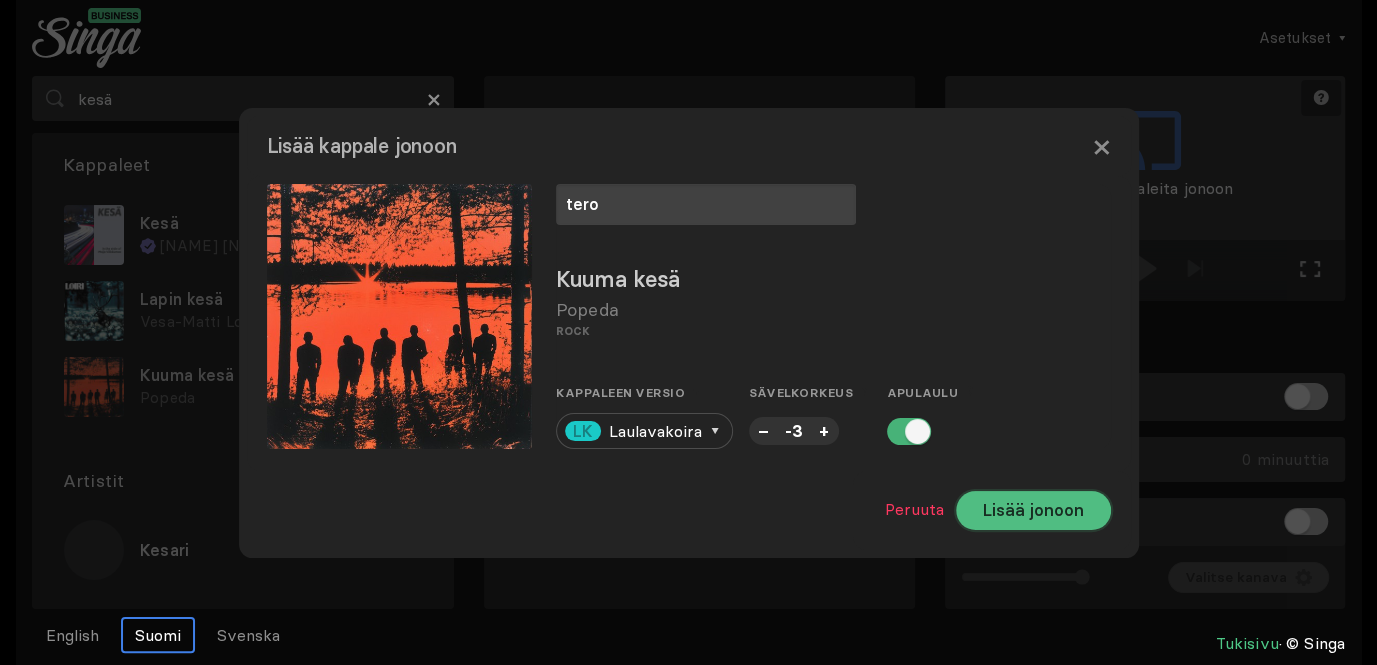 click on "Lisää jonoon" at bounding box center (1033, 510) 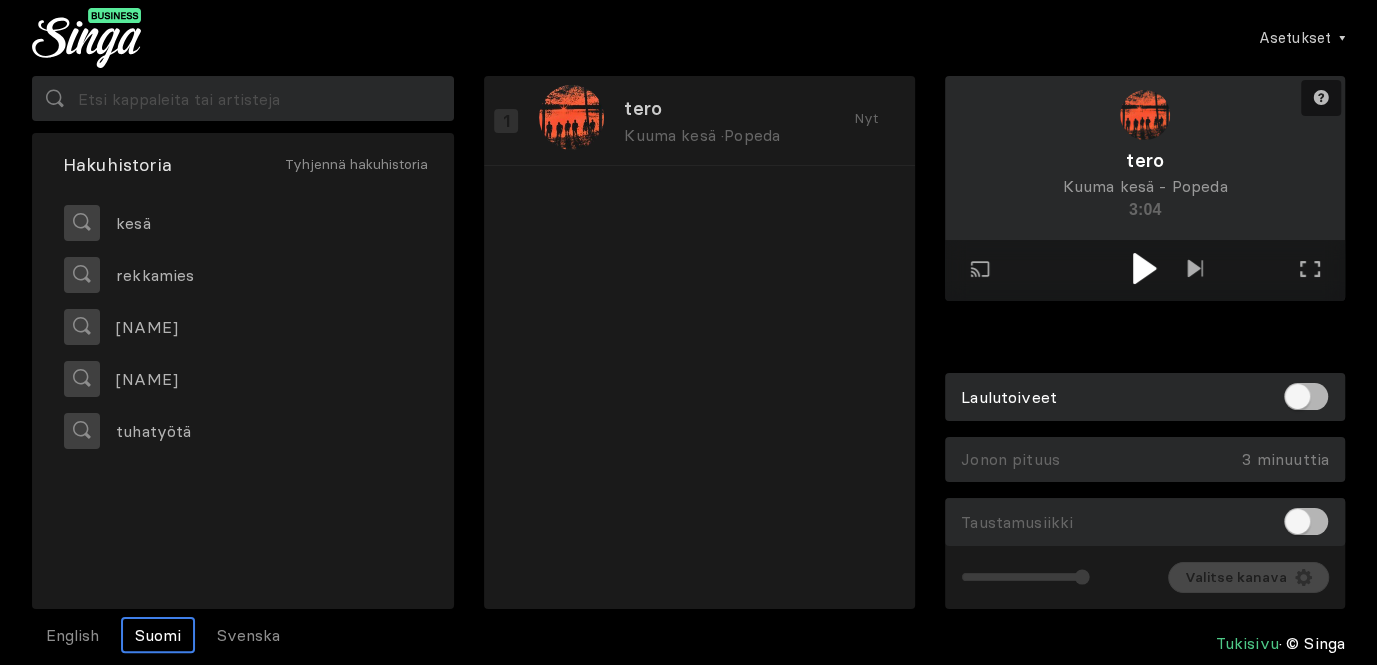 click at bounding box center [1144, 268] 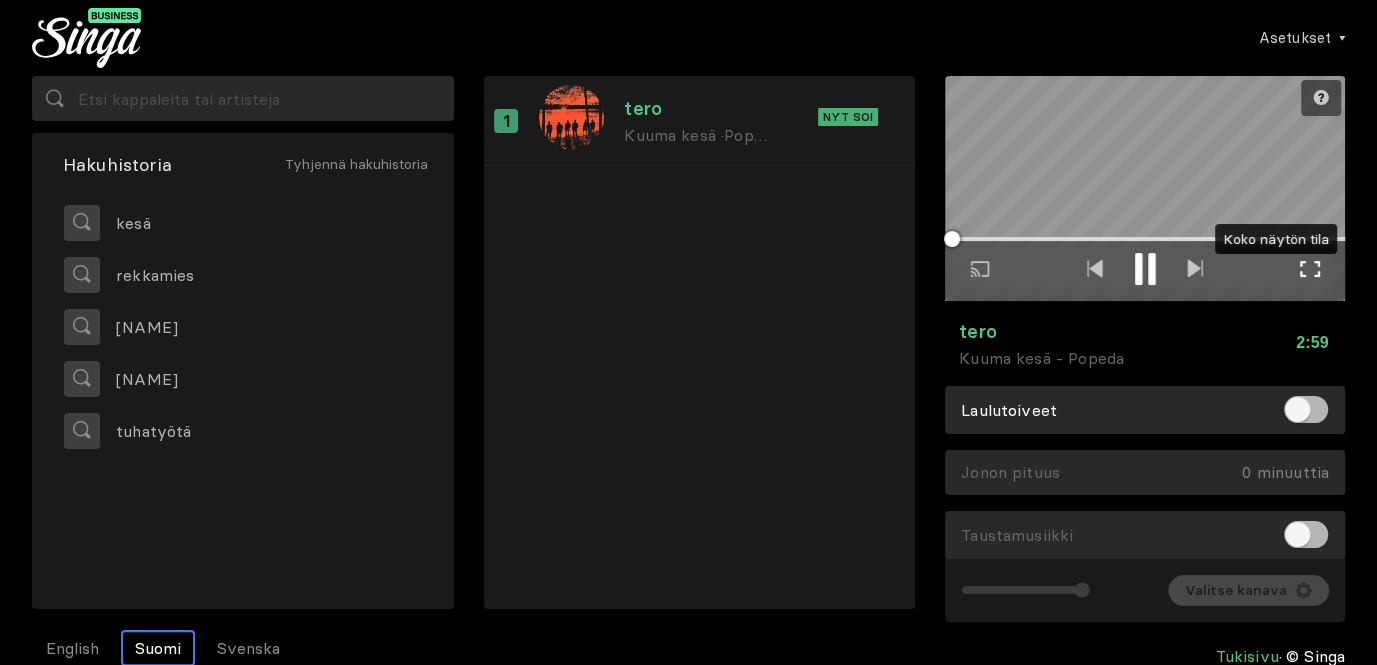 click at bounding box center [1310, 269] 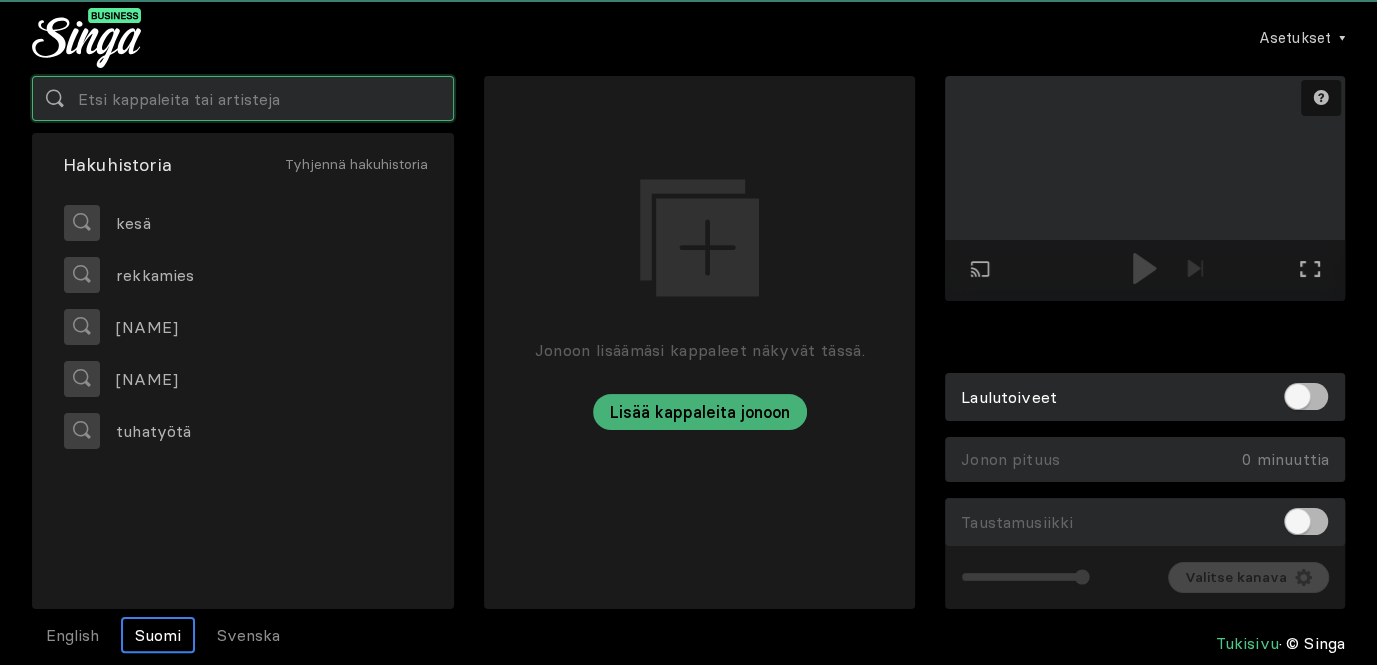 click at bounding box center (243, 98) 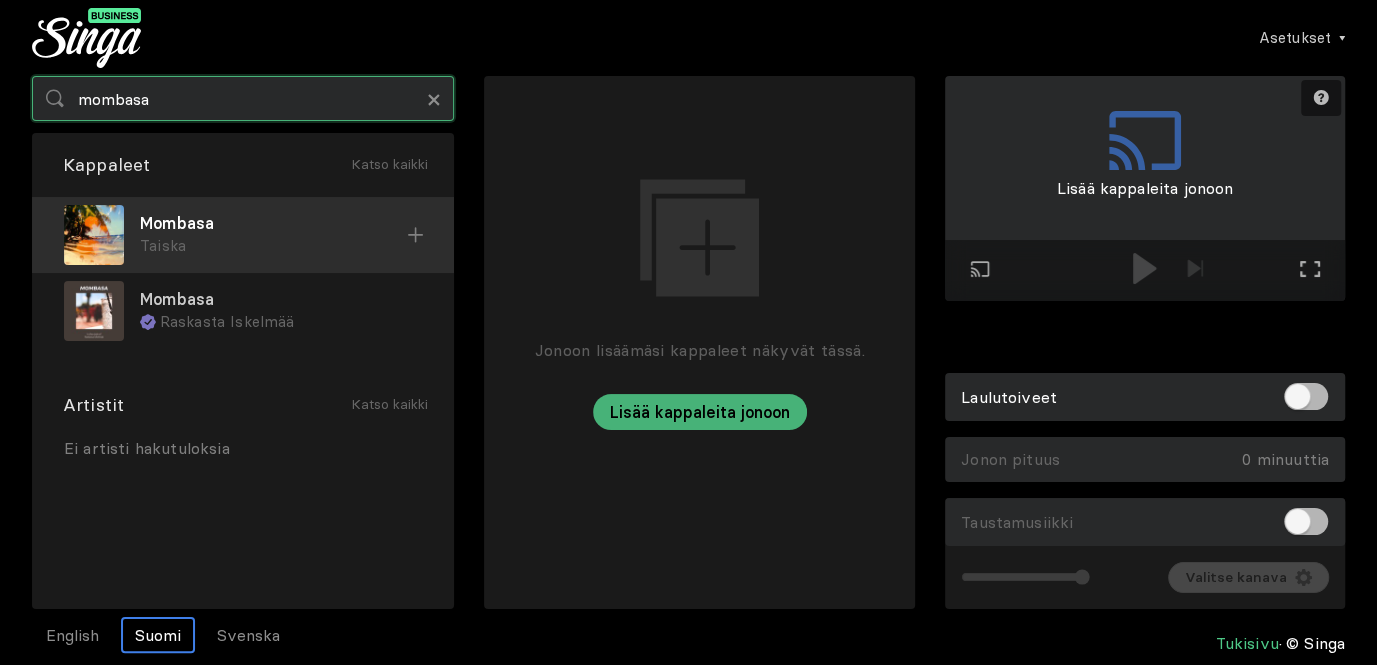 type on "mombasa" 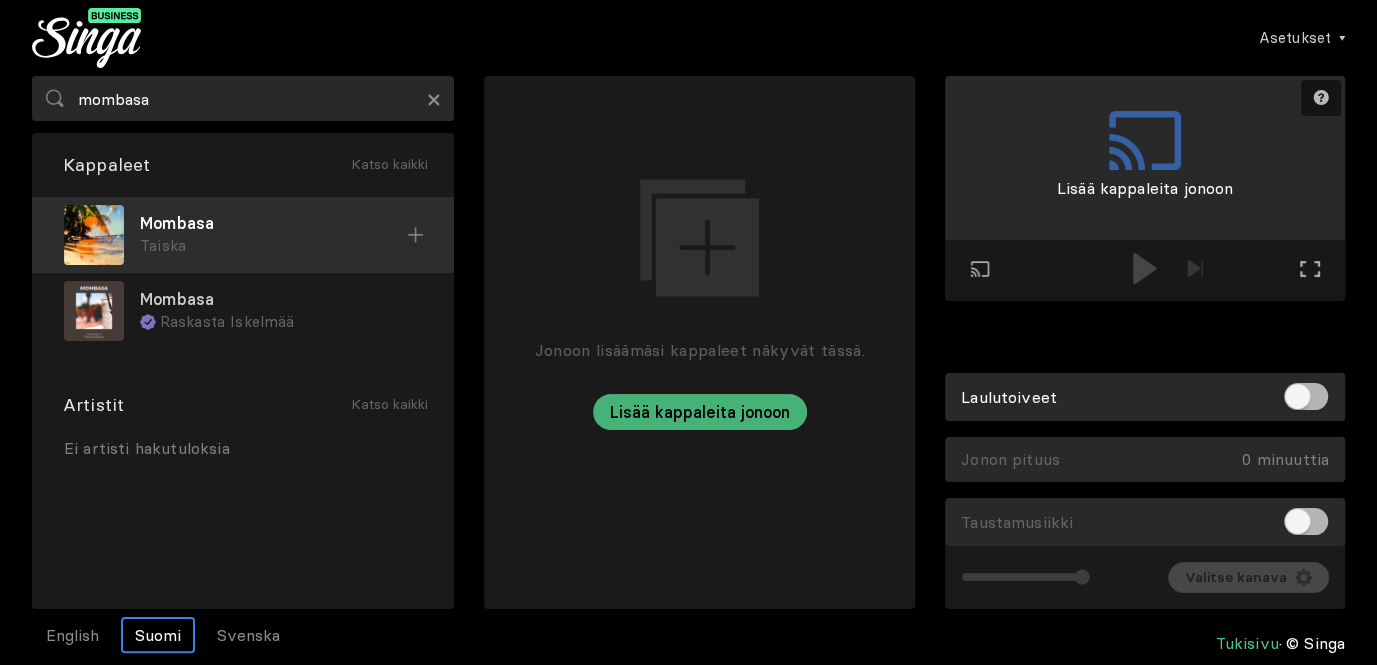 click on "Mombasa" at bounding box center (273, 223) 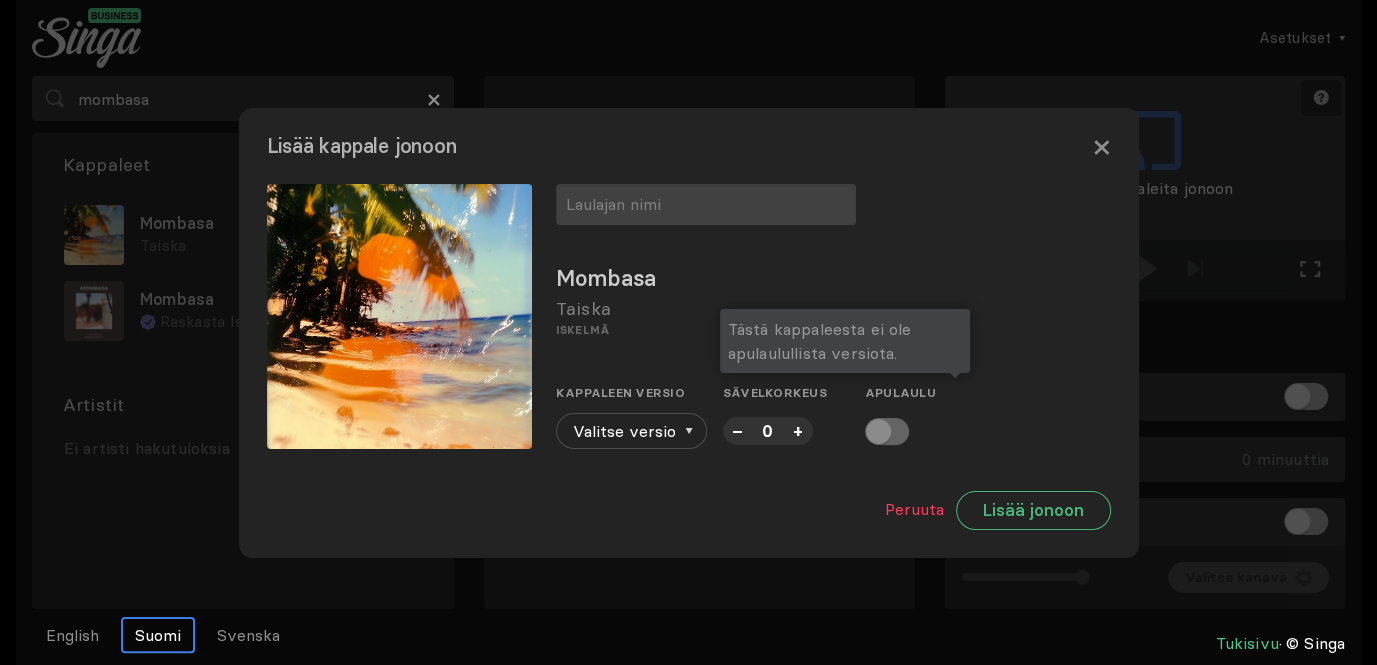 click at bounding box center (887, 431) 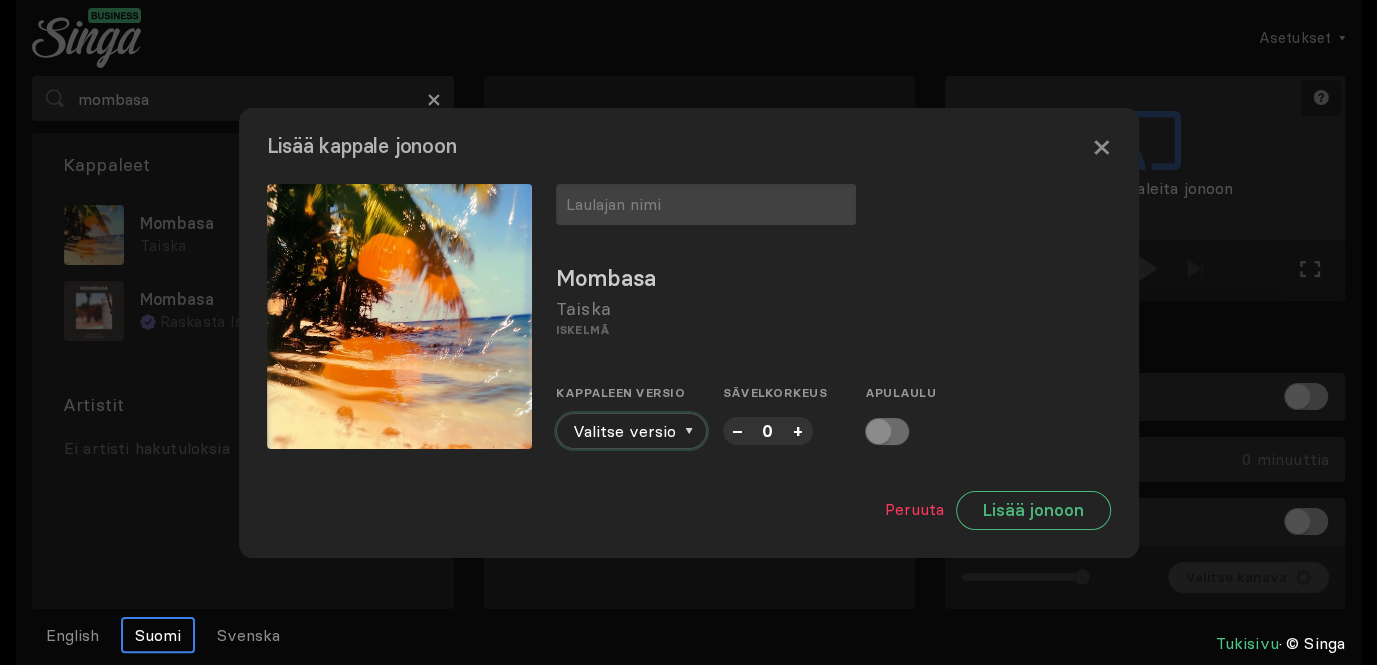 click on "Valitse versio" at bounding box center (631, 431) 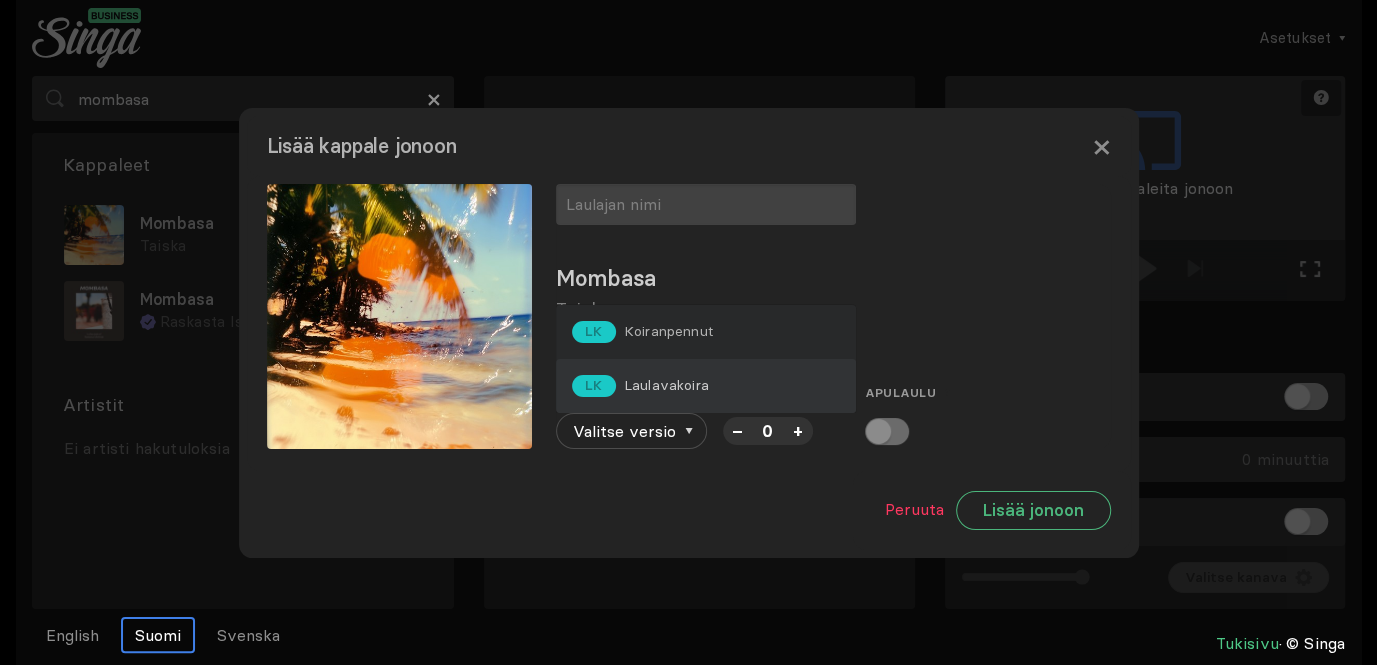 click on "LK Laulavakoira" at bounding box center [642, 332] 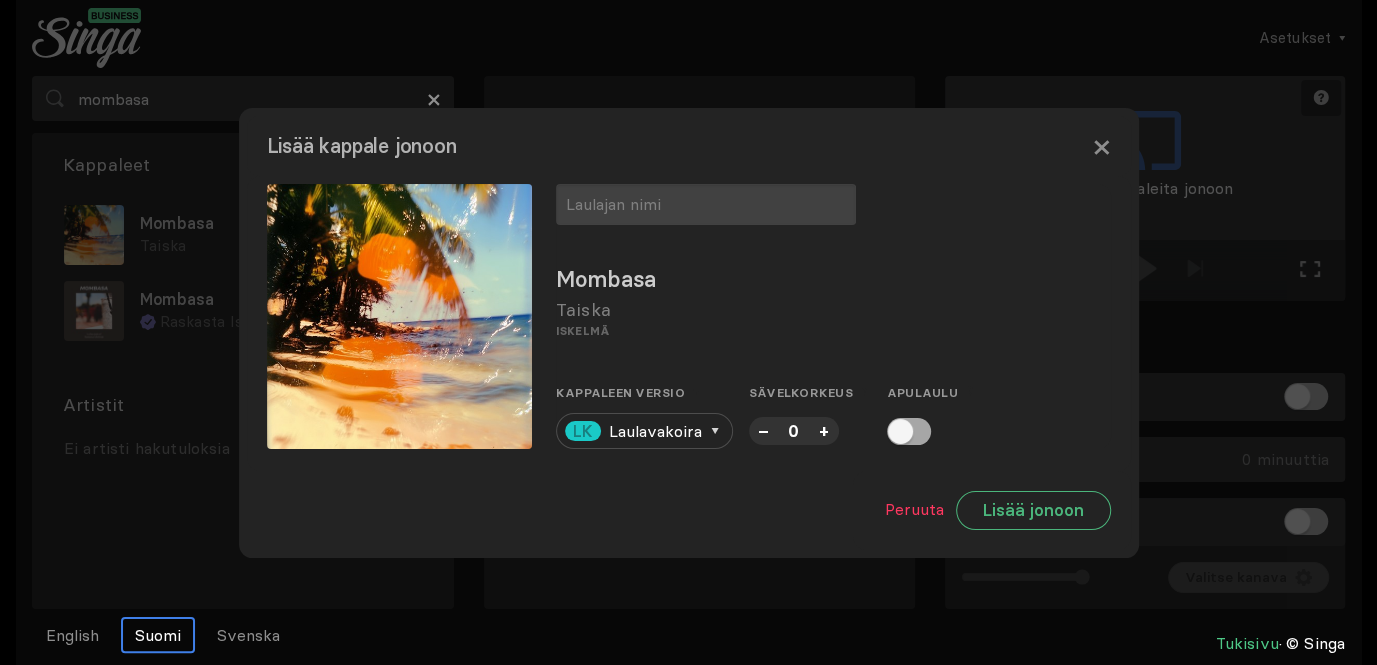 click at bounding box center (909, 431) 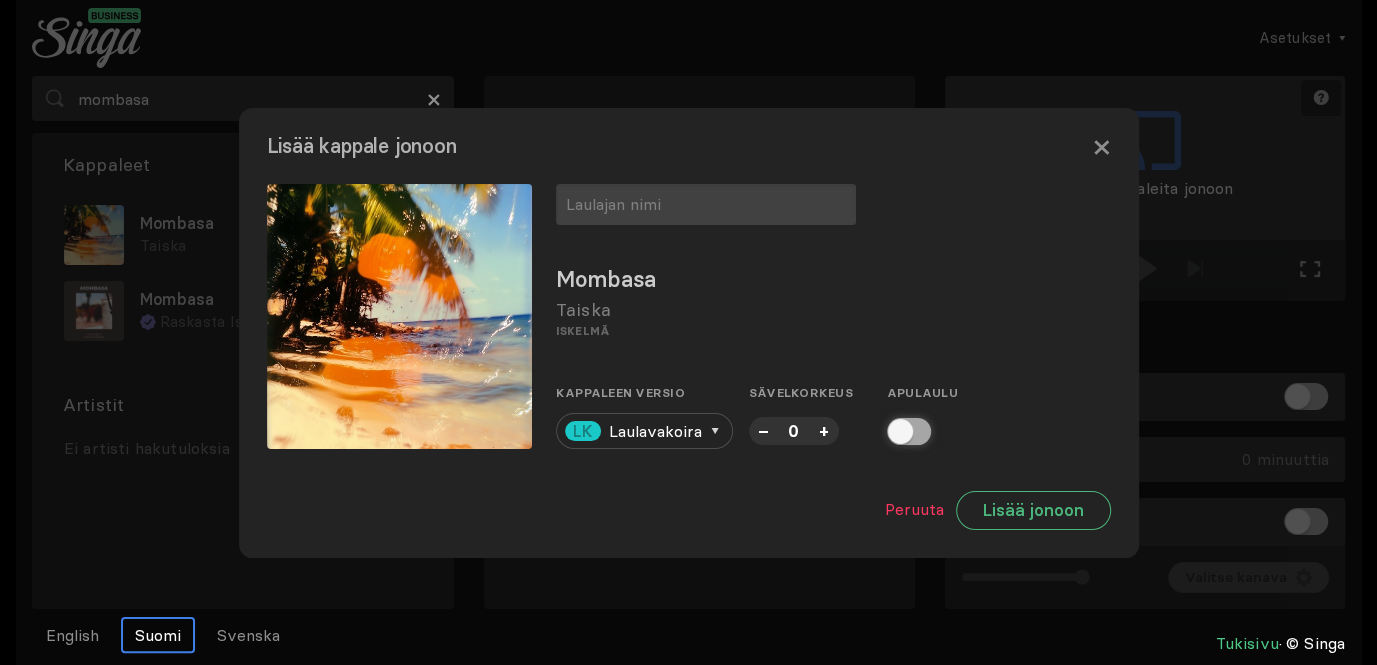 click at bounding box center (893, 431) 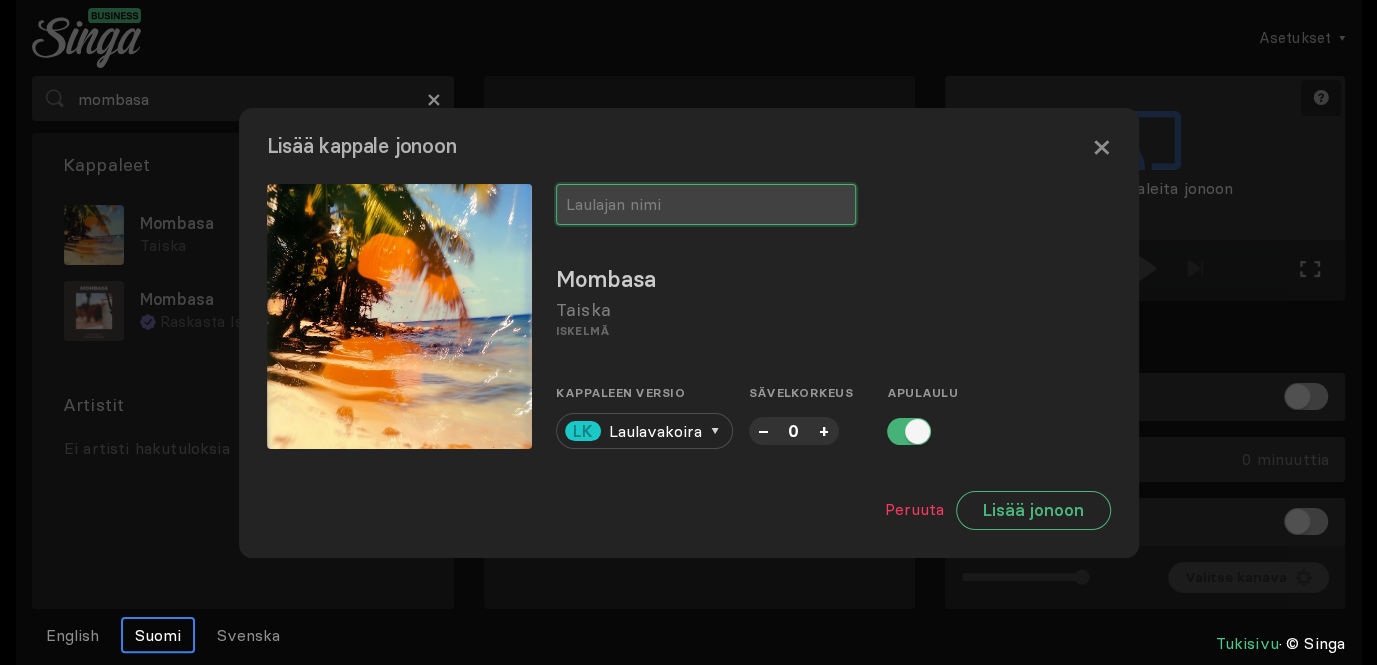 click at bounding box center (706, 204) 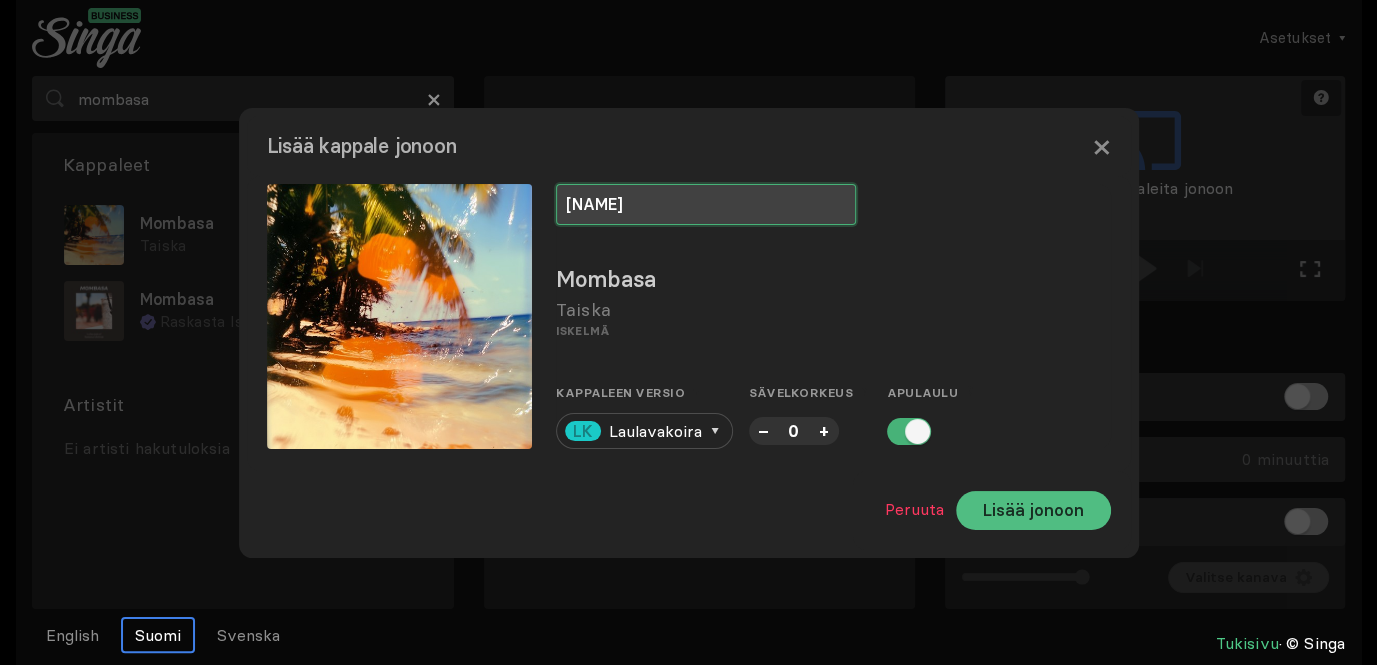 type on "[NAME]" 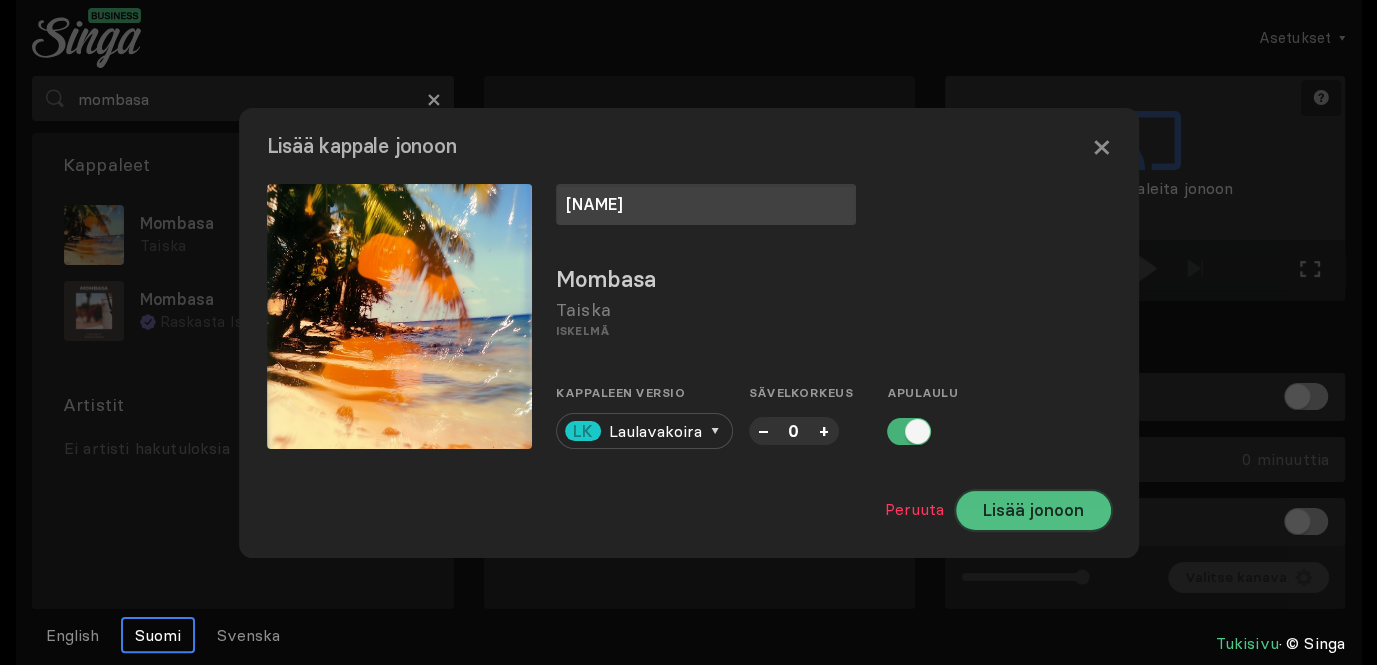 click on "Lisää jonoon" at bounding box center (1033, 510) 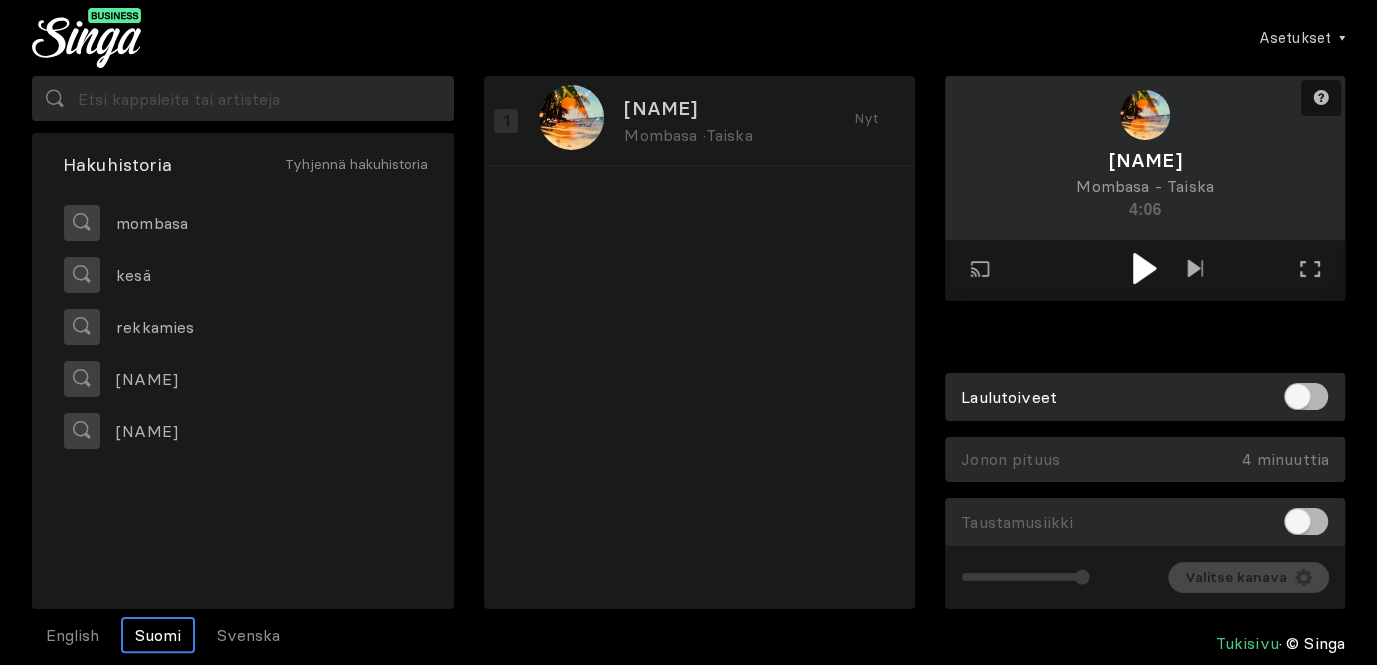 click at bounding box center (1144, 268) 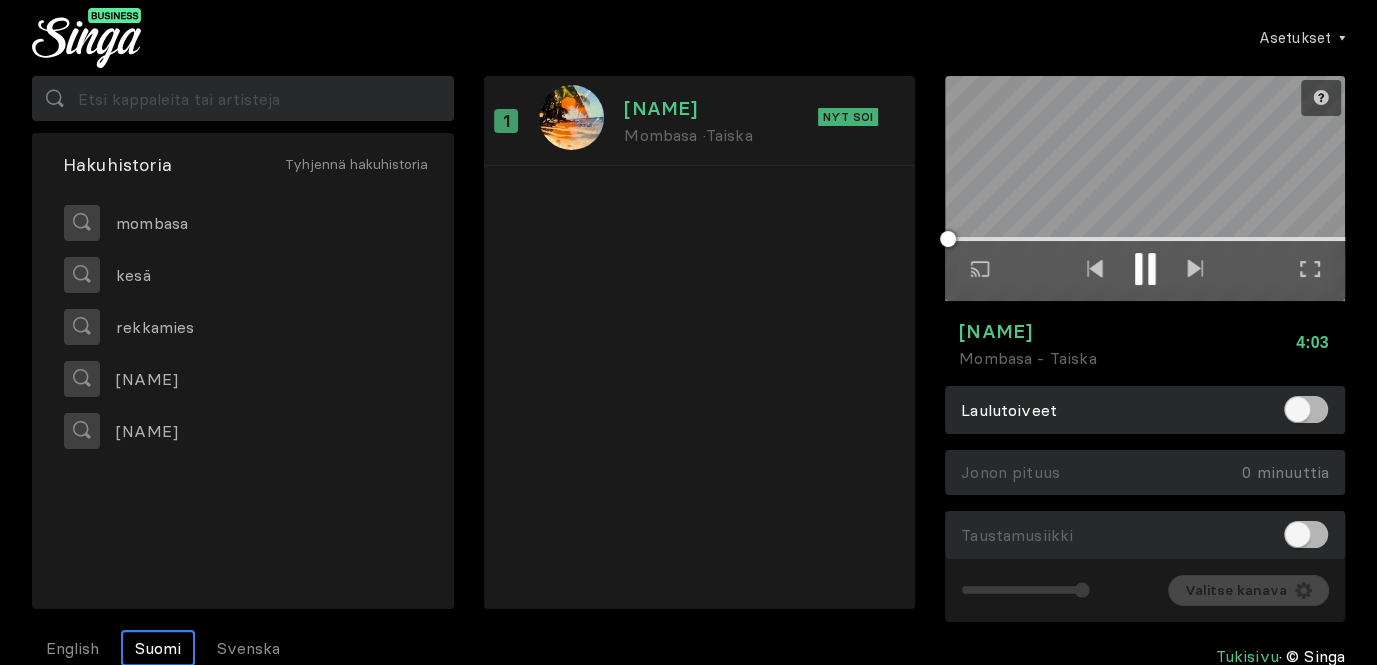 click at bounding box center [1310, 269] 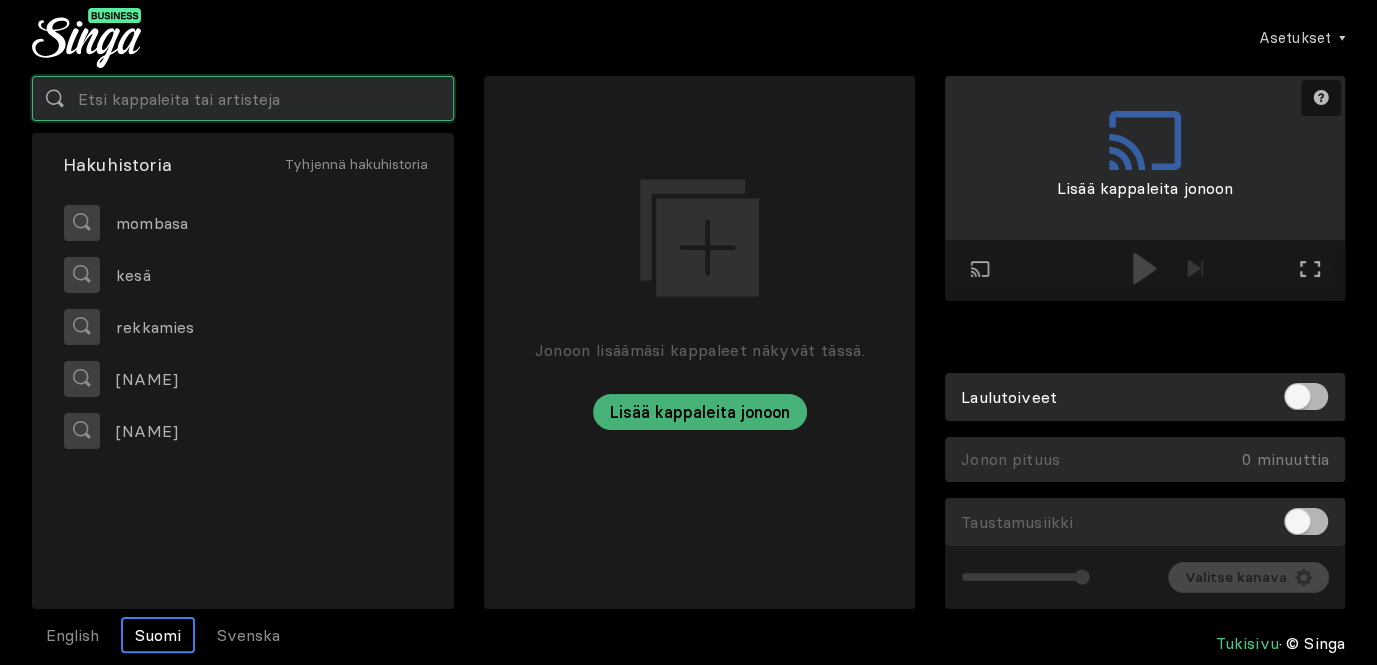 click at bounding box center (243, 98) 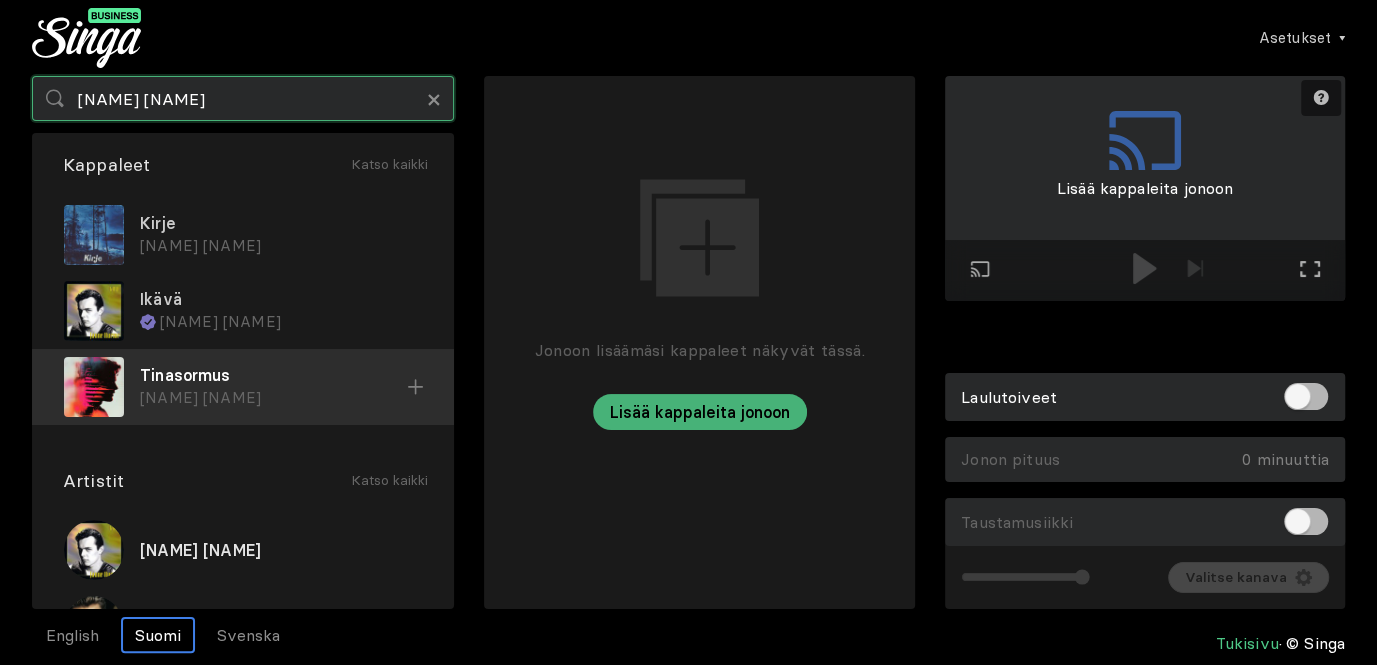 type on "[NAME] [NAME]" 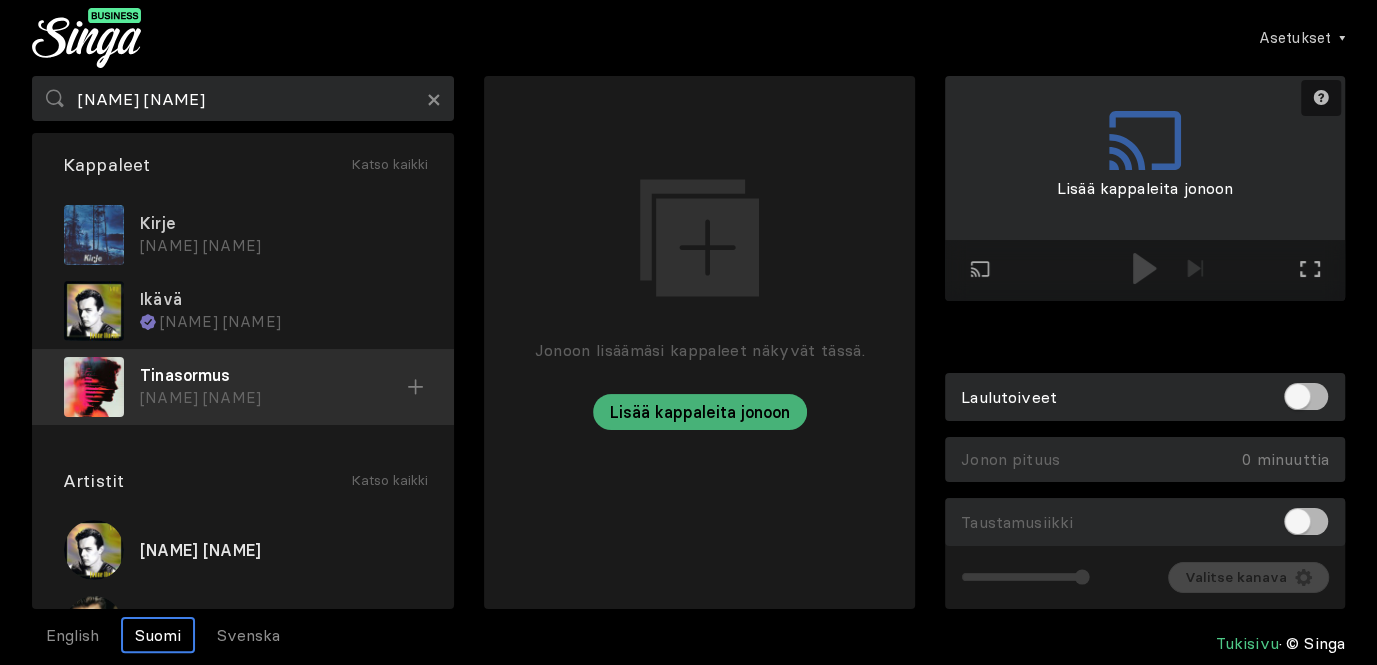 click on "[NAME] [NAME]" at bounding box center [281, 246] 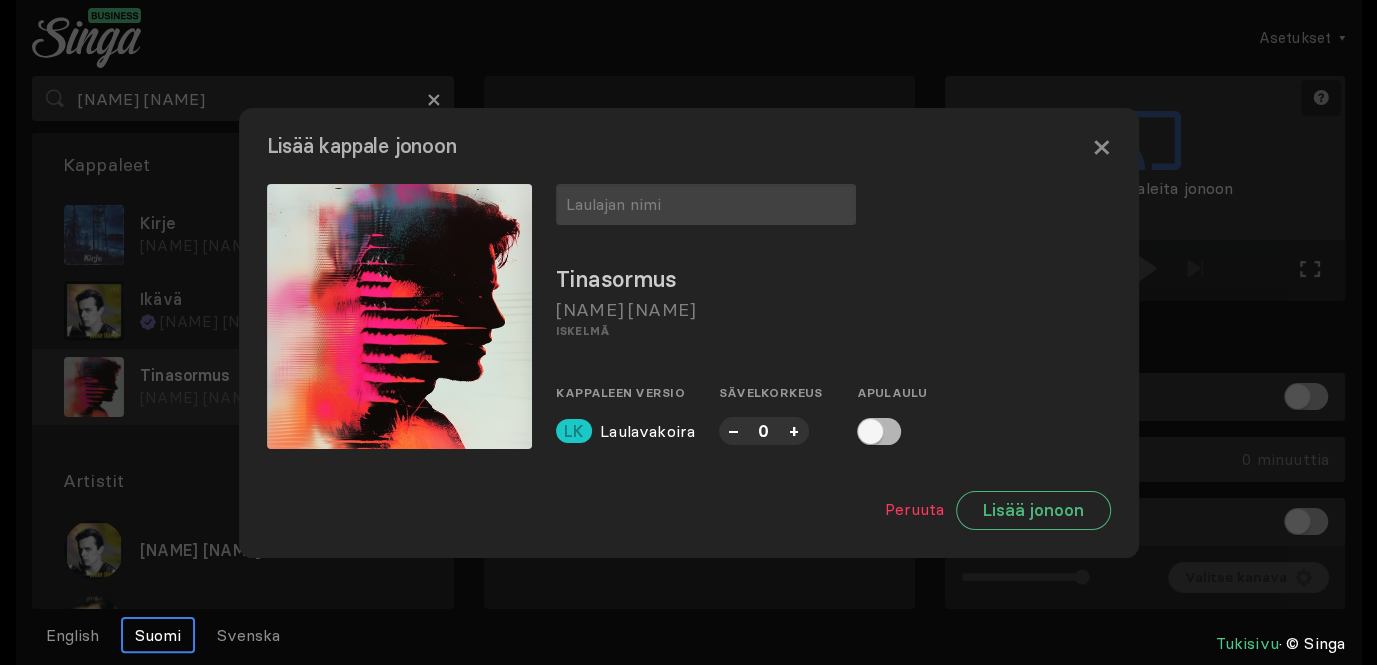 click at bounding box center [688, 332] 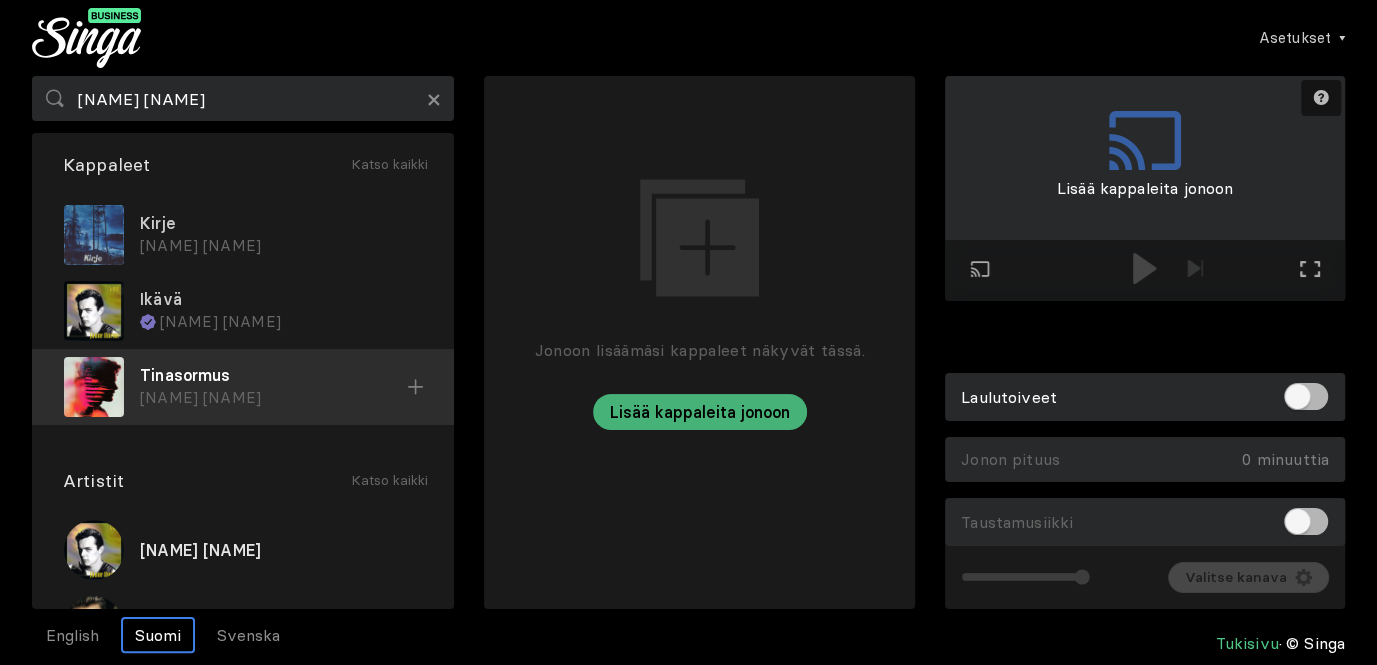 click on "Tinasormus" at bounding box center (281, 223) 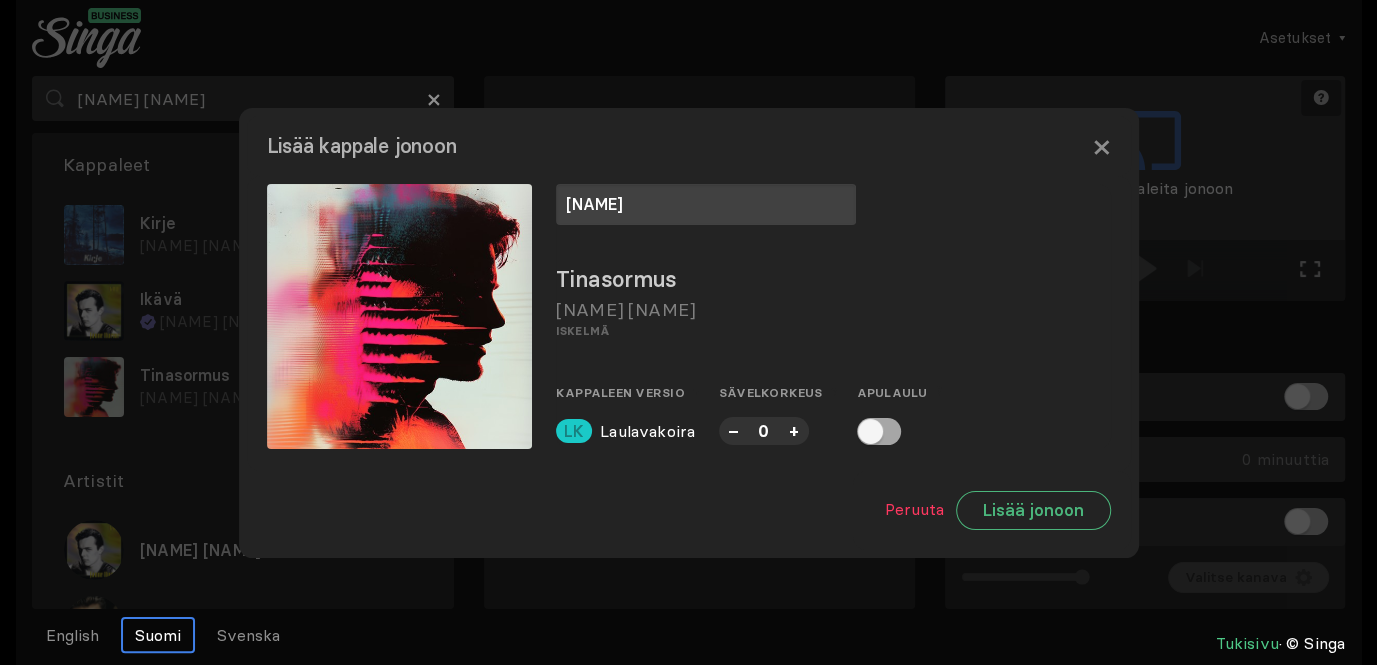 type on "[NAME]" 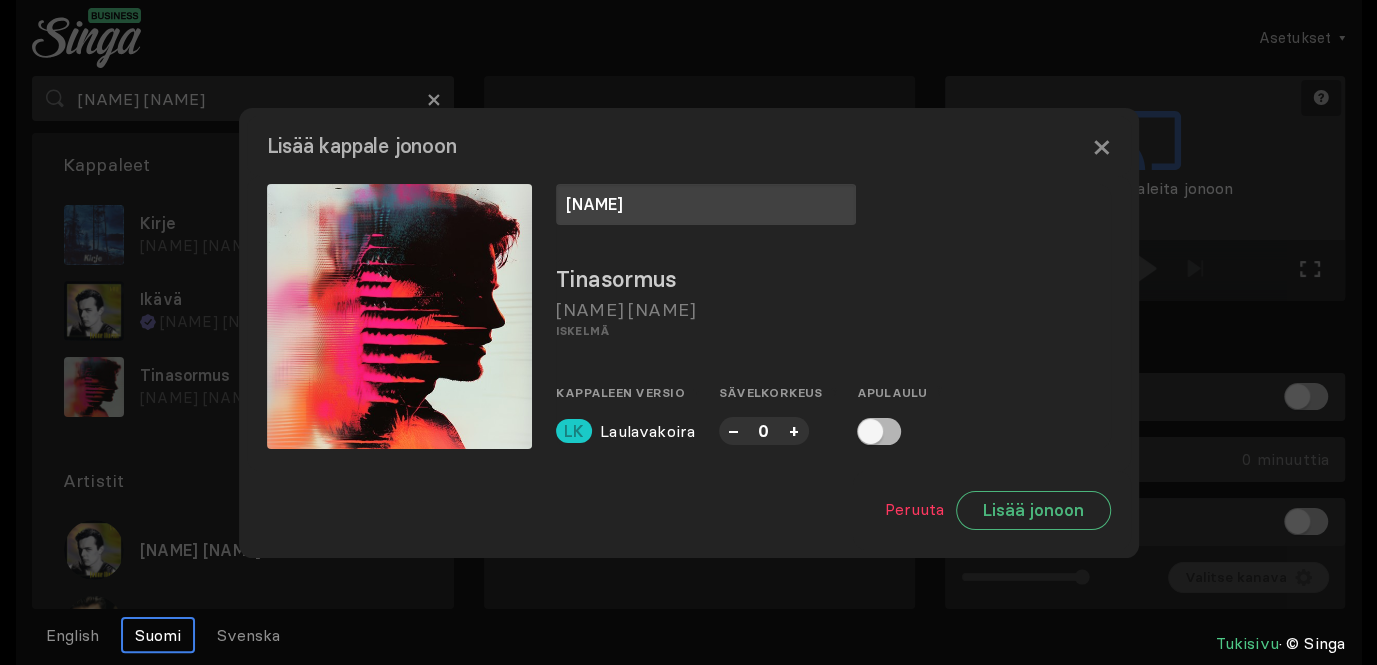 drag, startPoint x: 864, startPoint y: 433, endPoint x: 817, endPoint y: 418, distance: 49.335587 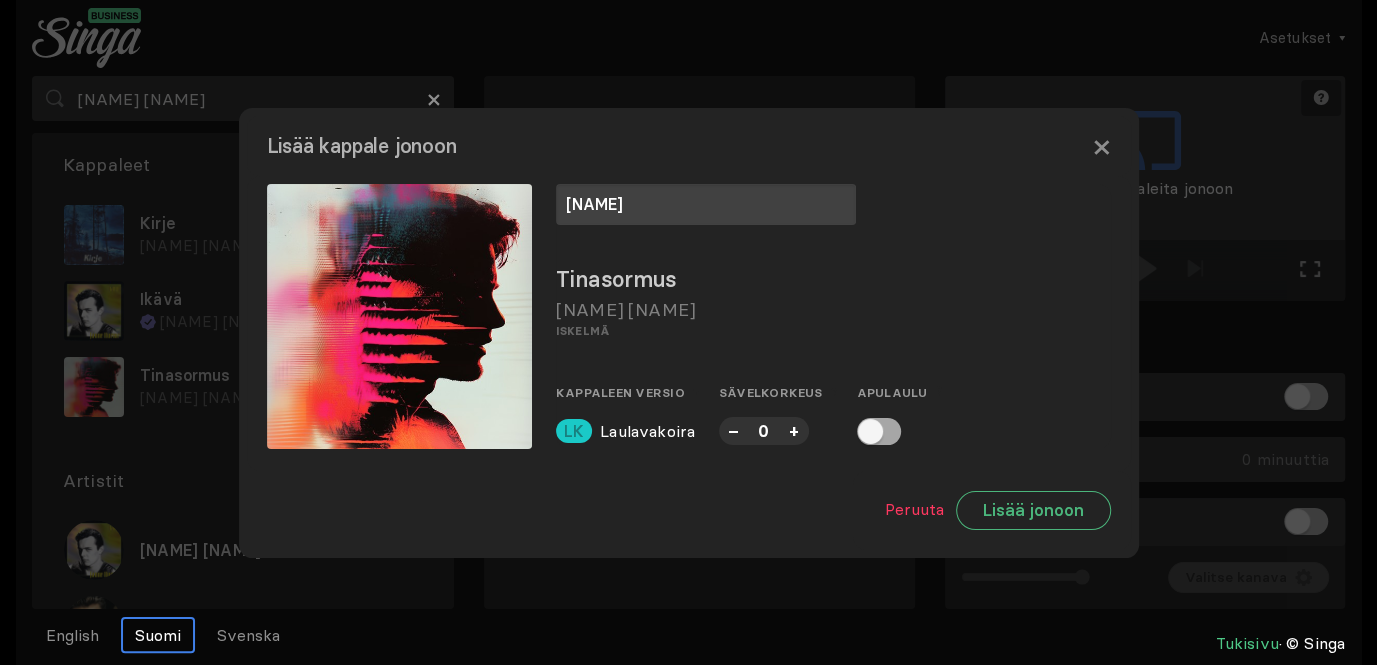 click at bounding box center (879, 431) 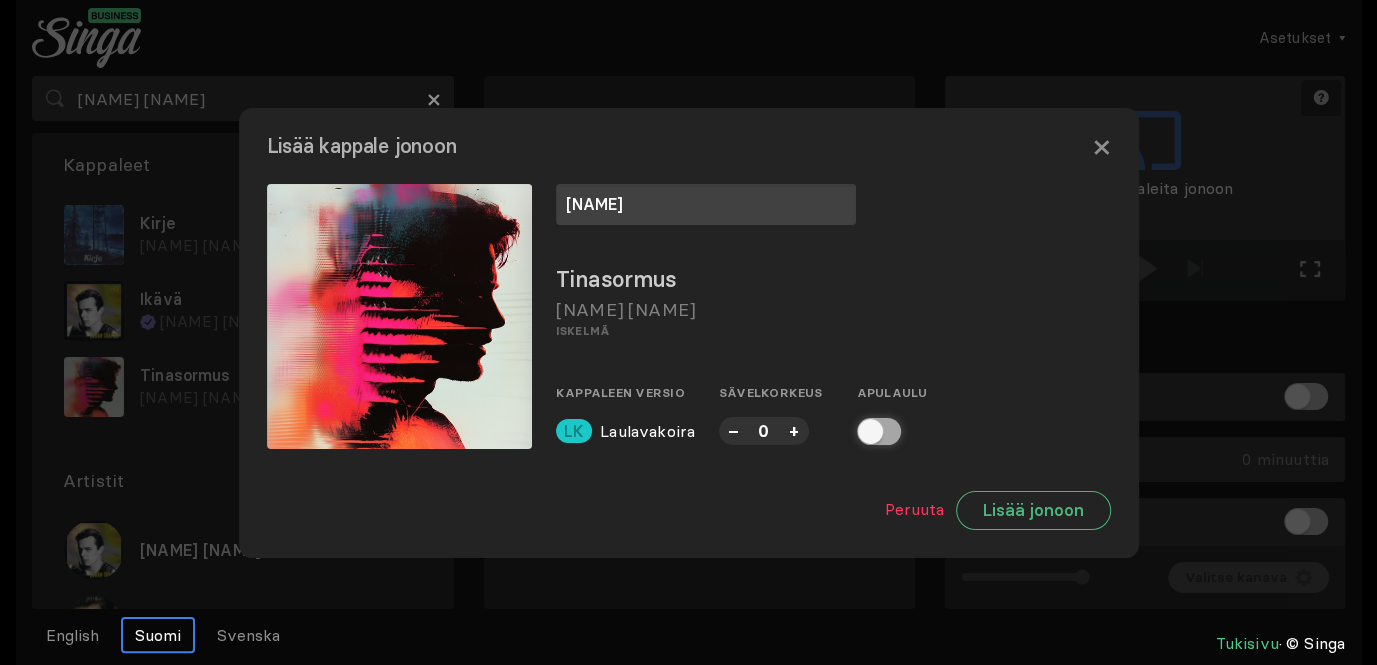 click at bounding box center [863, 431] 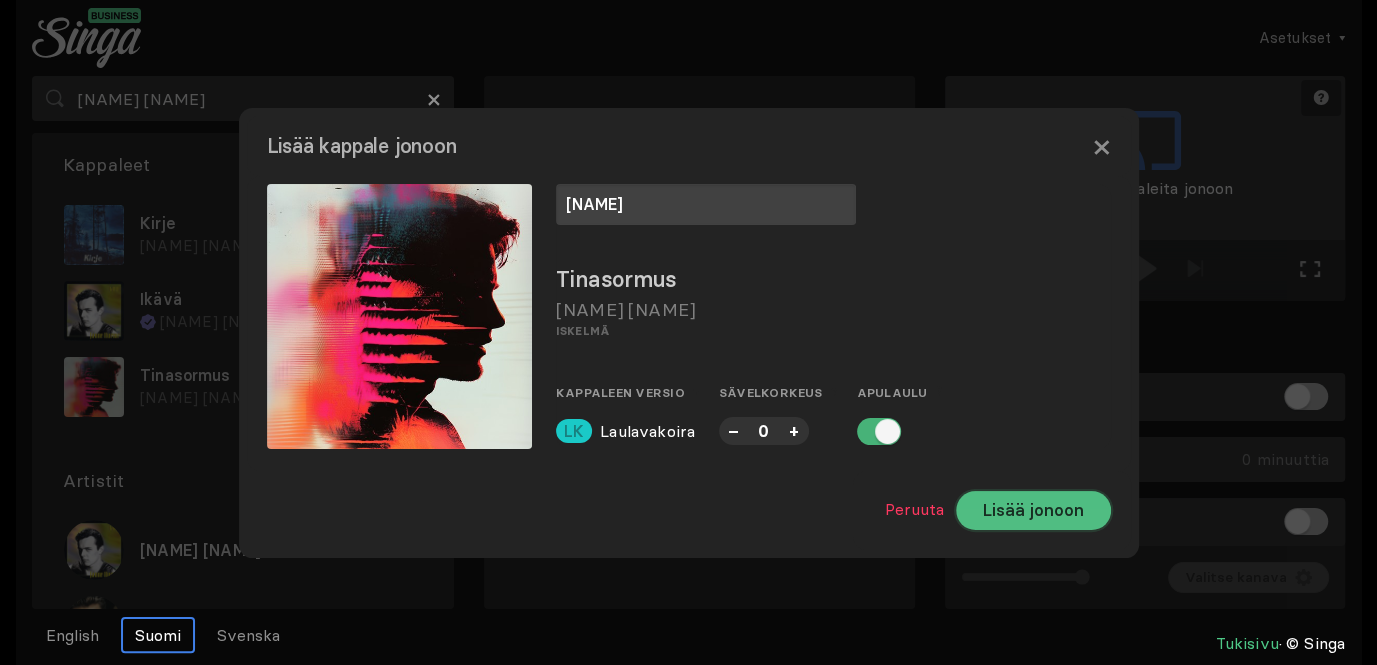 click on "Lisää jonoon" at bounding box center [1033, 510] 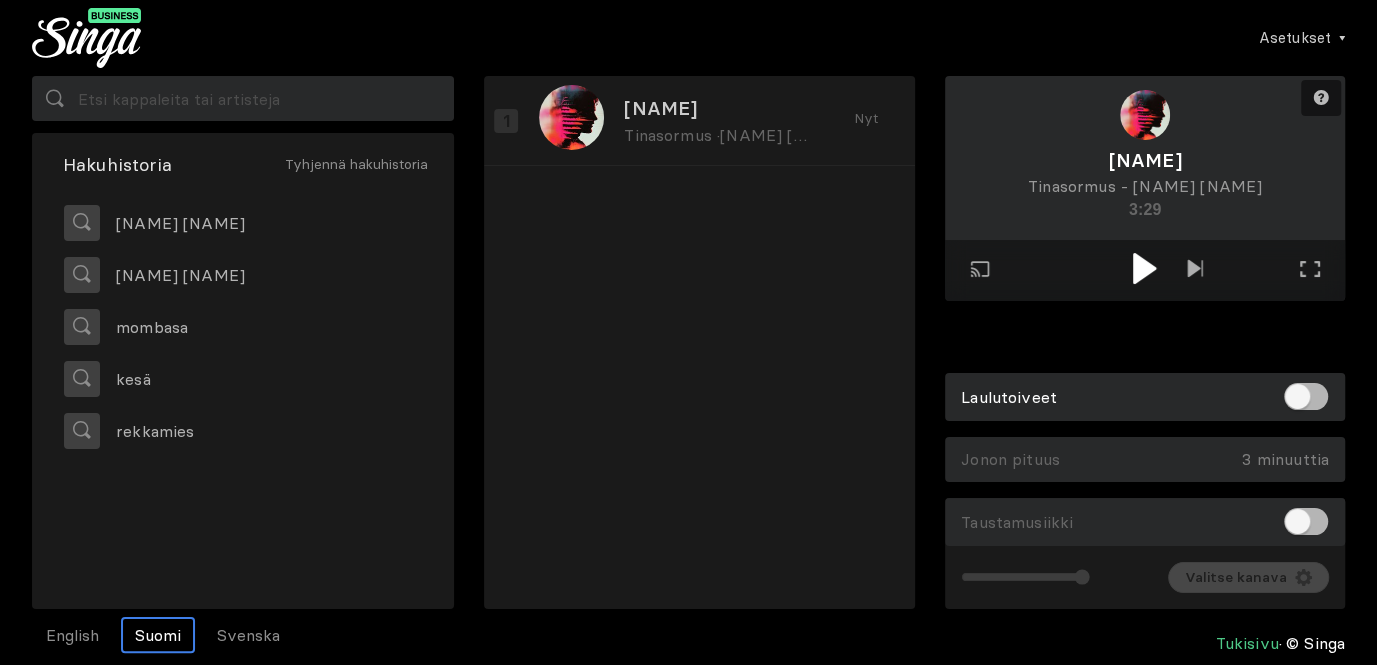 click at bounding box center [1144, 268] 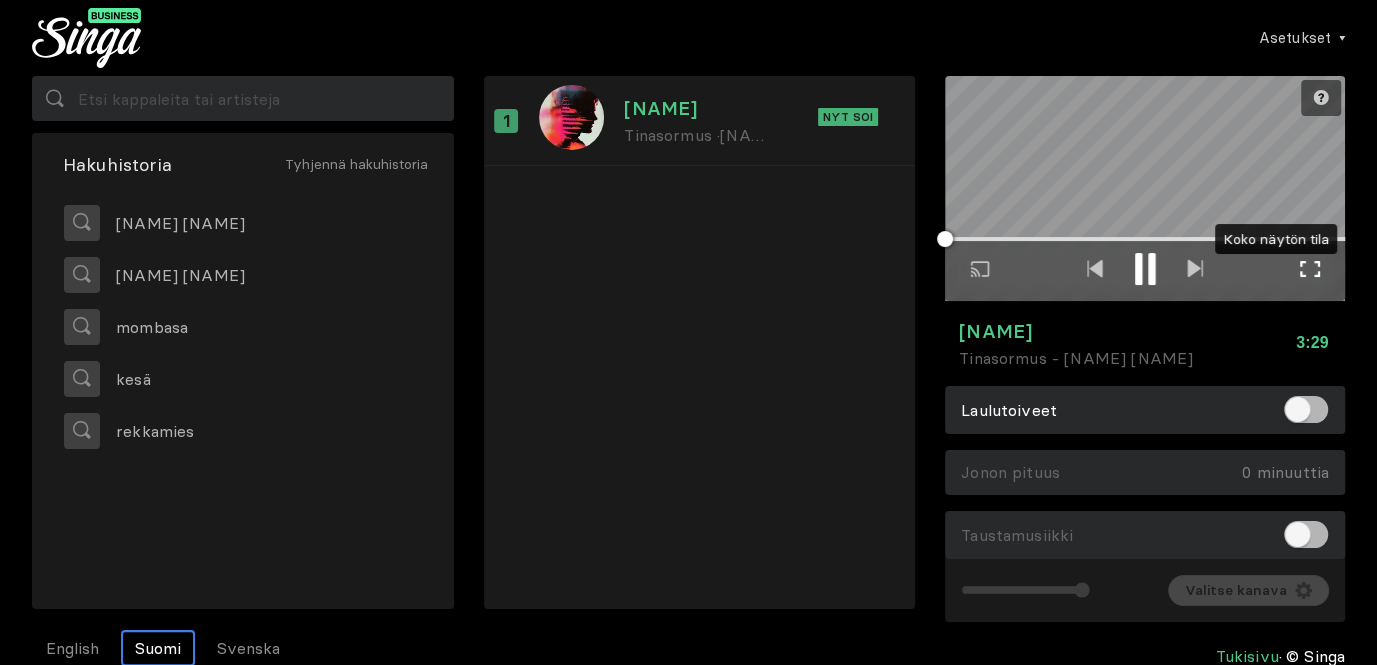 click at bounding box center [1310, 269] 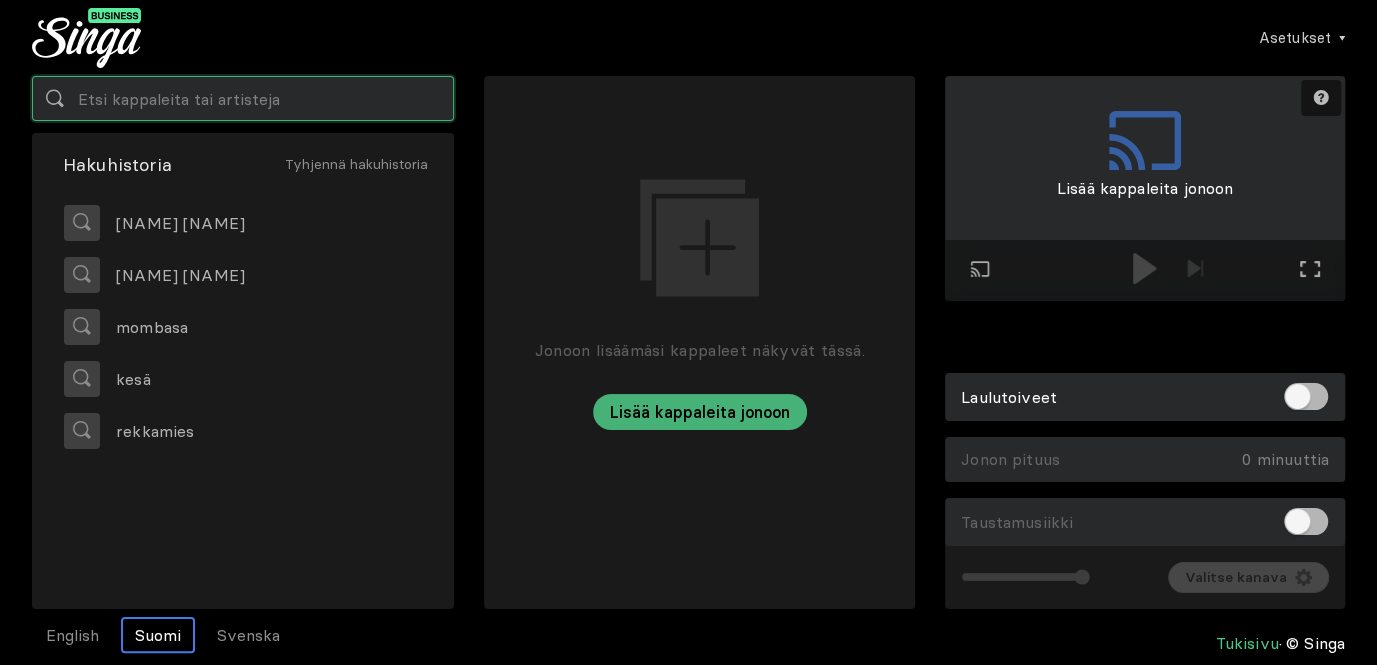 click at bounding box center (243, 98) 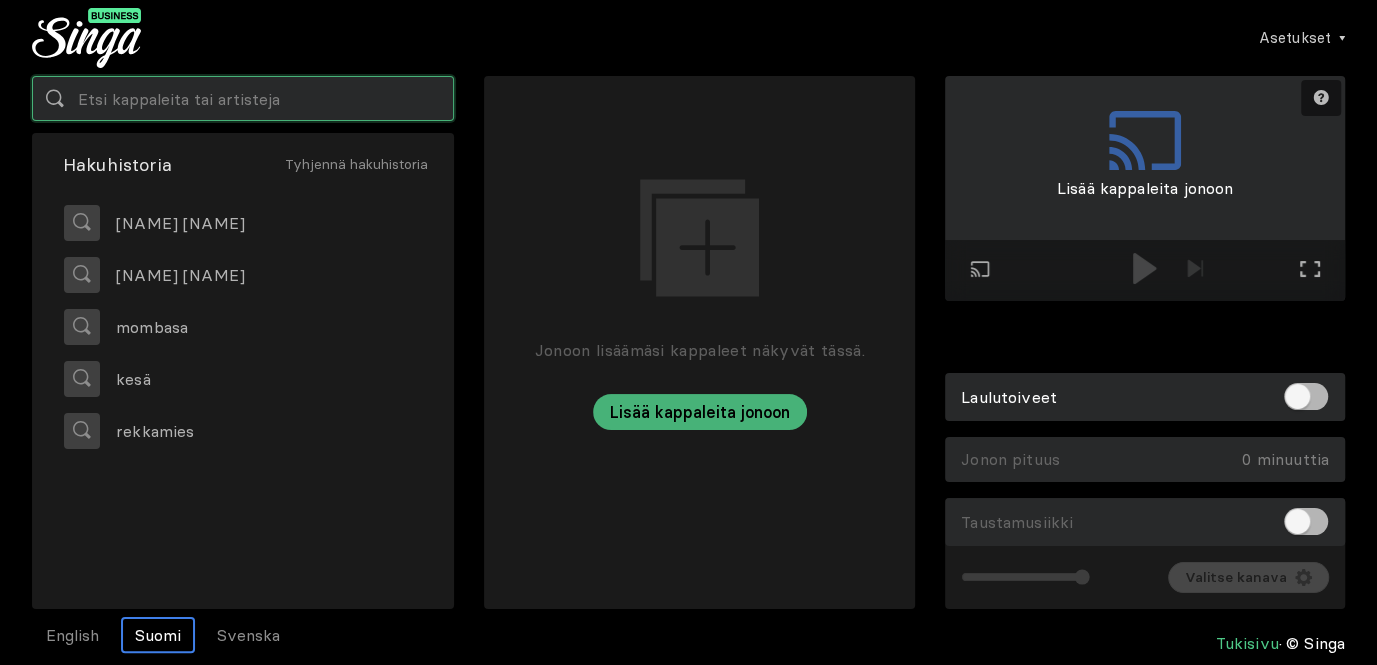 click at bounding box center [243, 98] 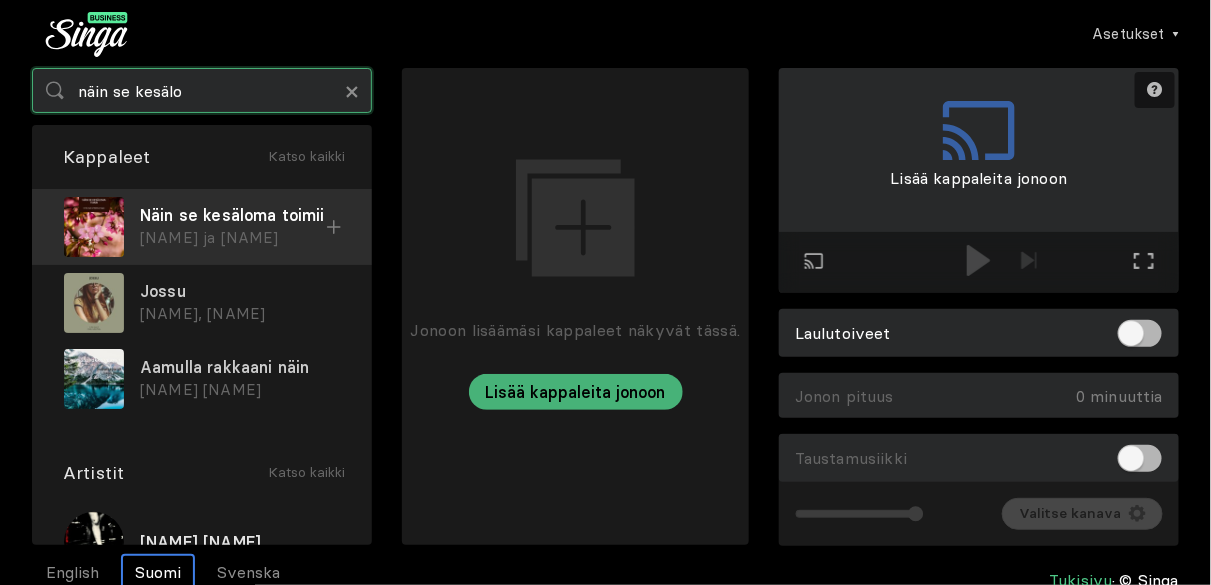 type on "näin se kesälo" 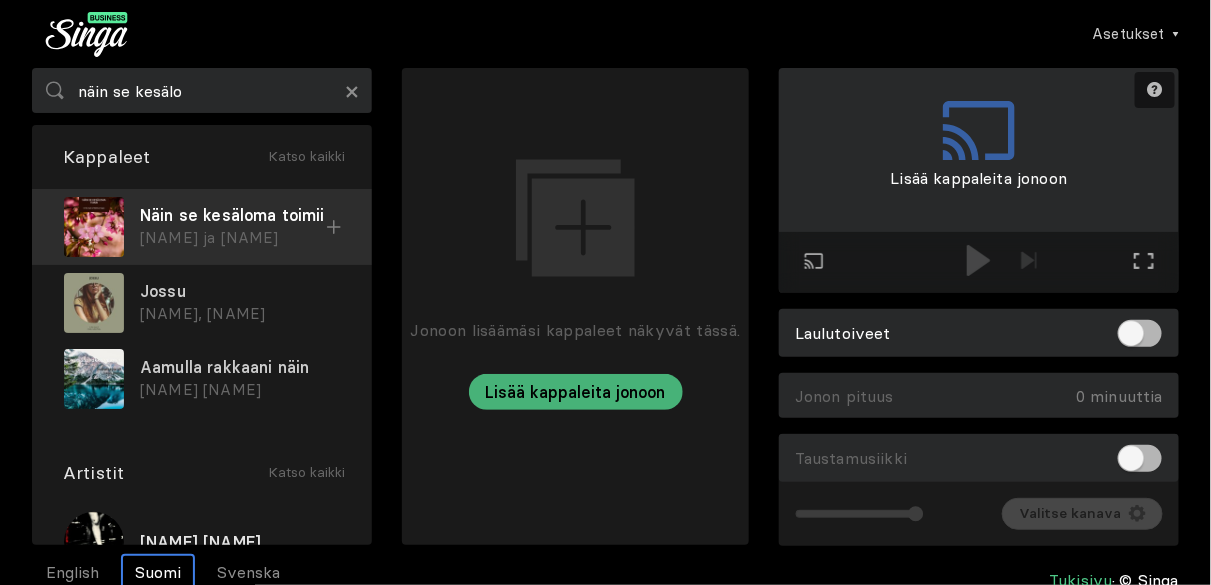 click on "[NAME] ja [NAME]" at bounding box center (233, 238) 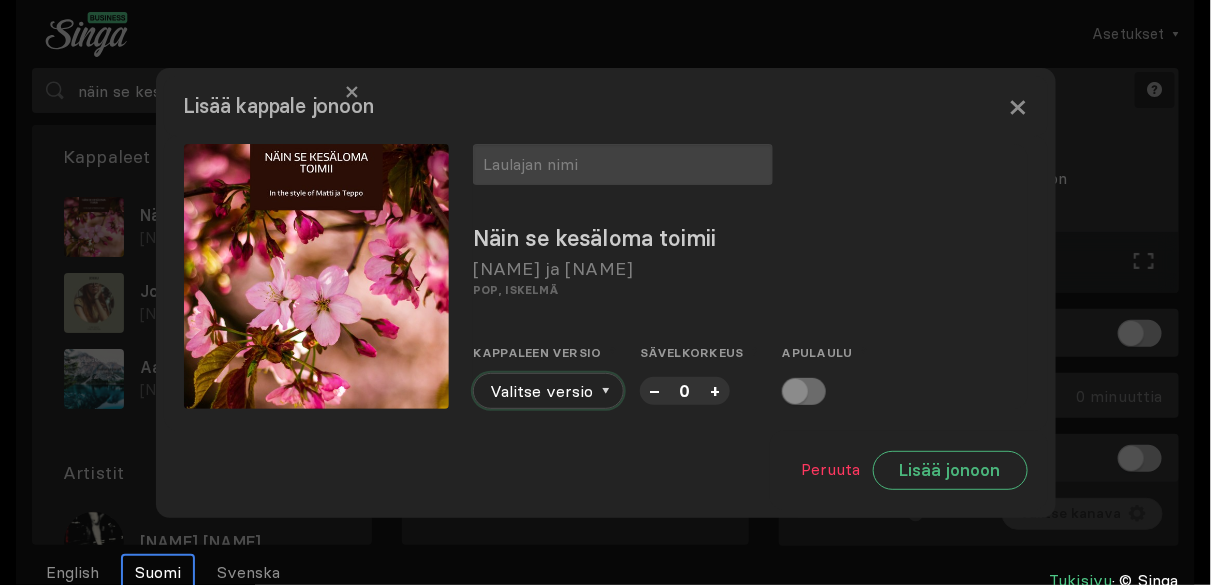 click on "Valitse versio" at bounding box center [548, 391] 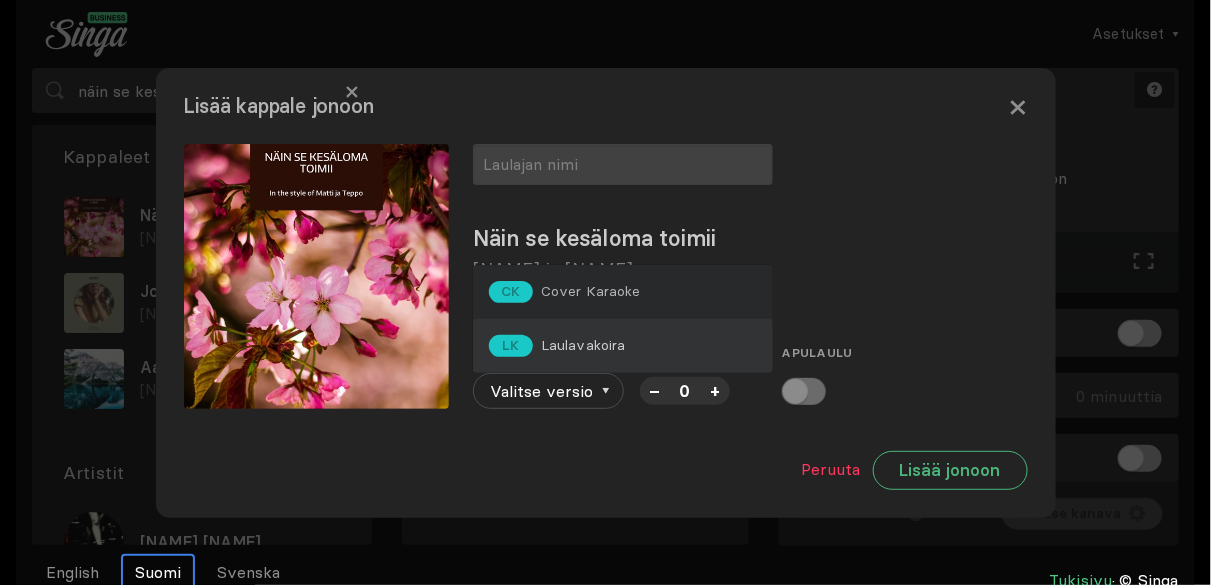 click on "LK Laulavakoira" at bounding box center [565, 292] 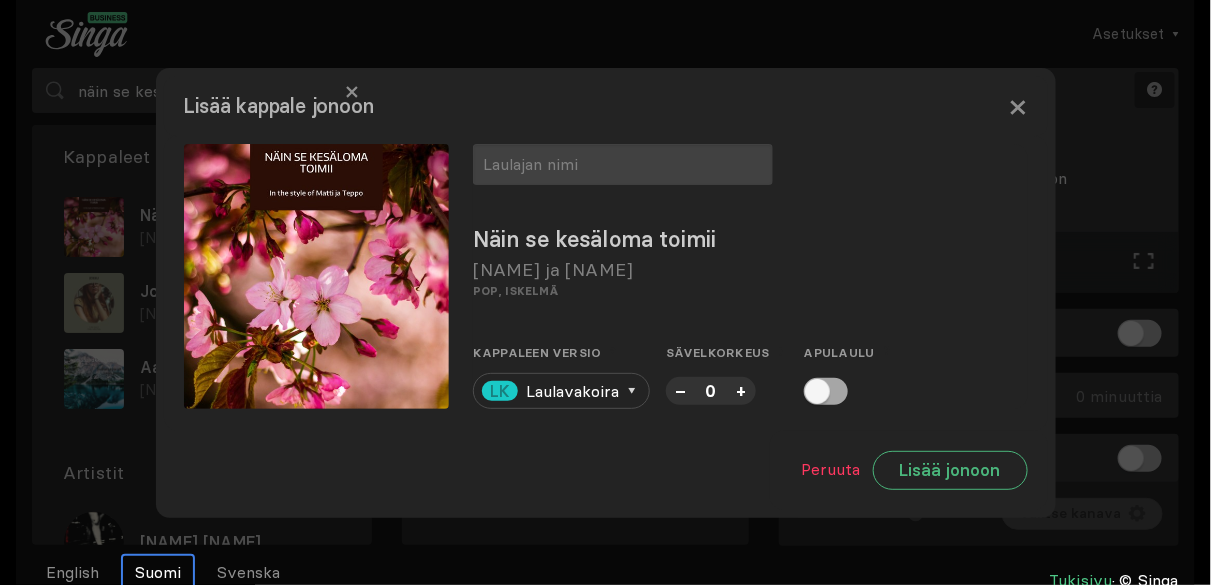 click at bounding box center [826, 391] 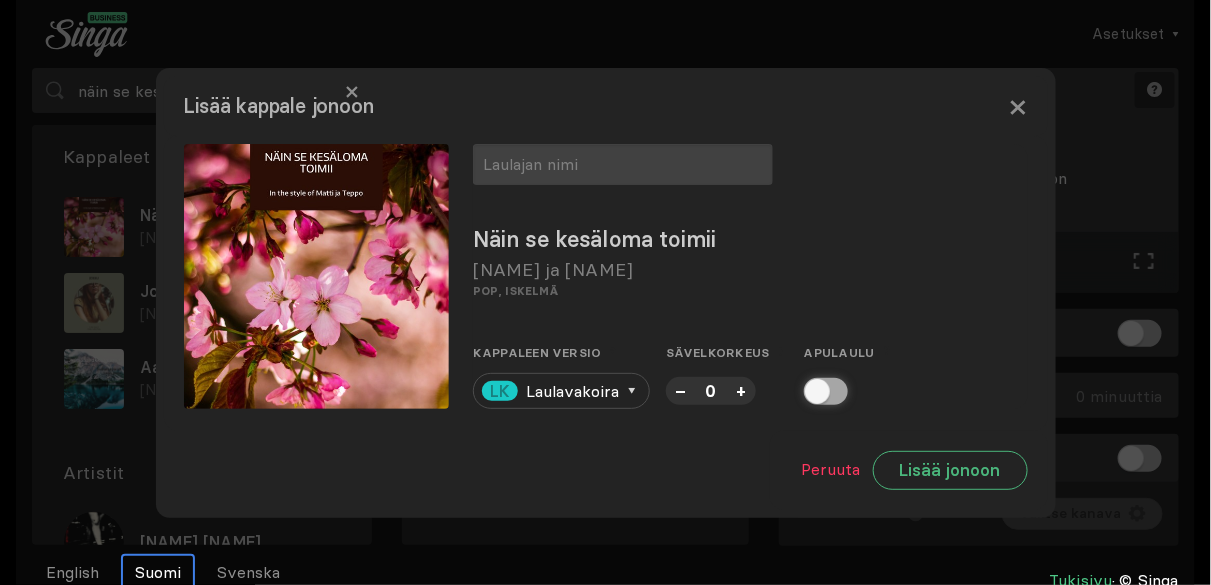 click at bounding box center [810, 391] 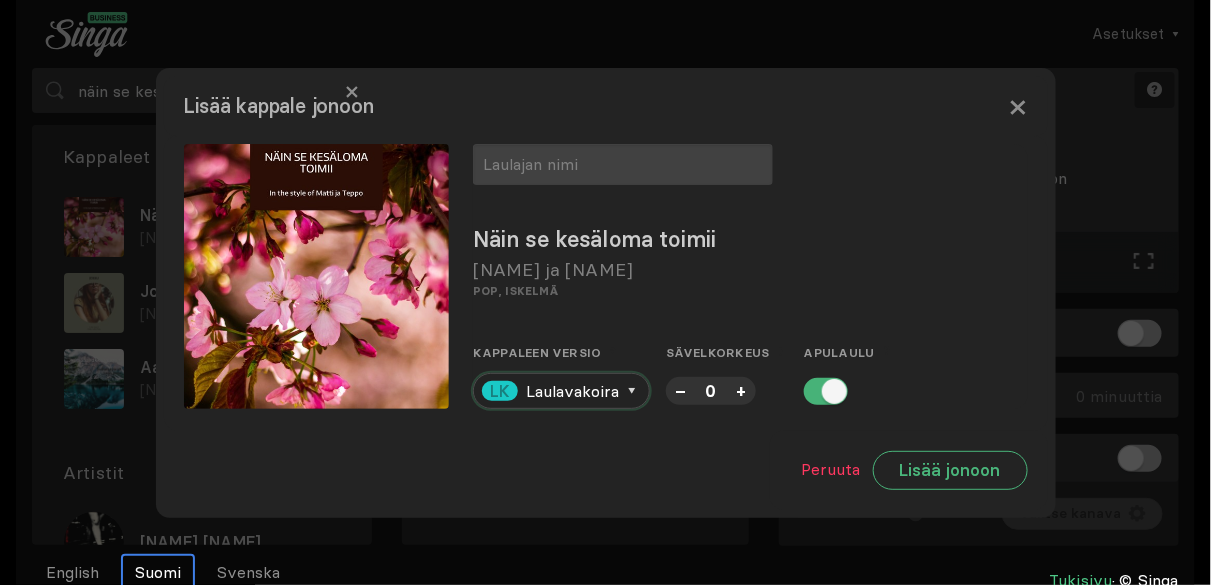 click at bounding box center [632, 391] 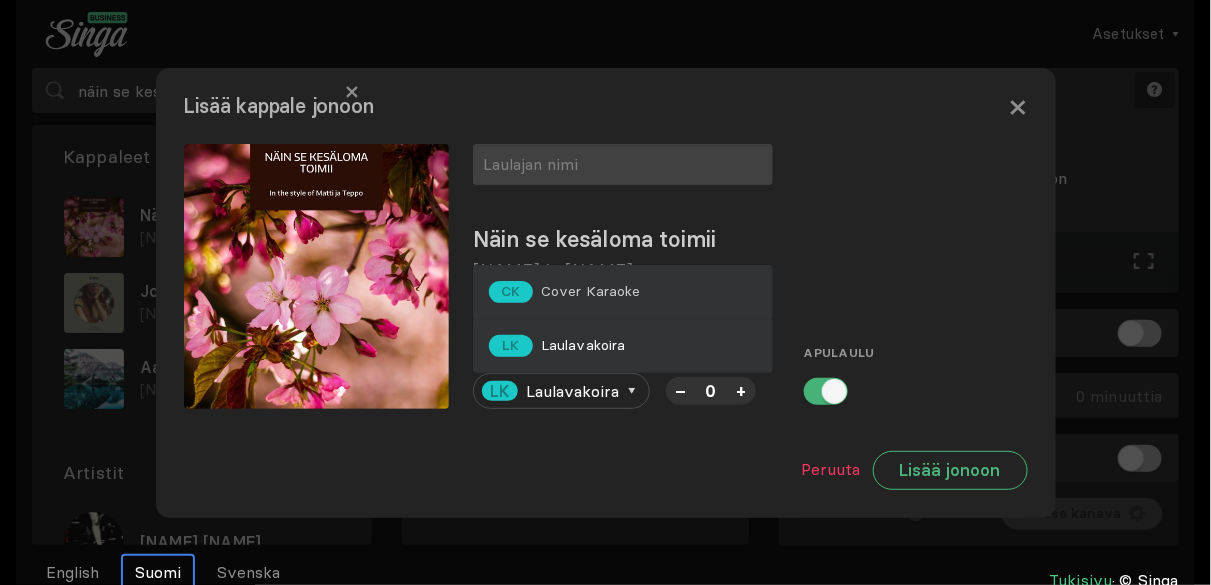 click on "Cover Karaoke" at bounding box center (591, 291) 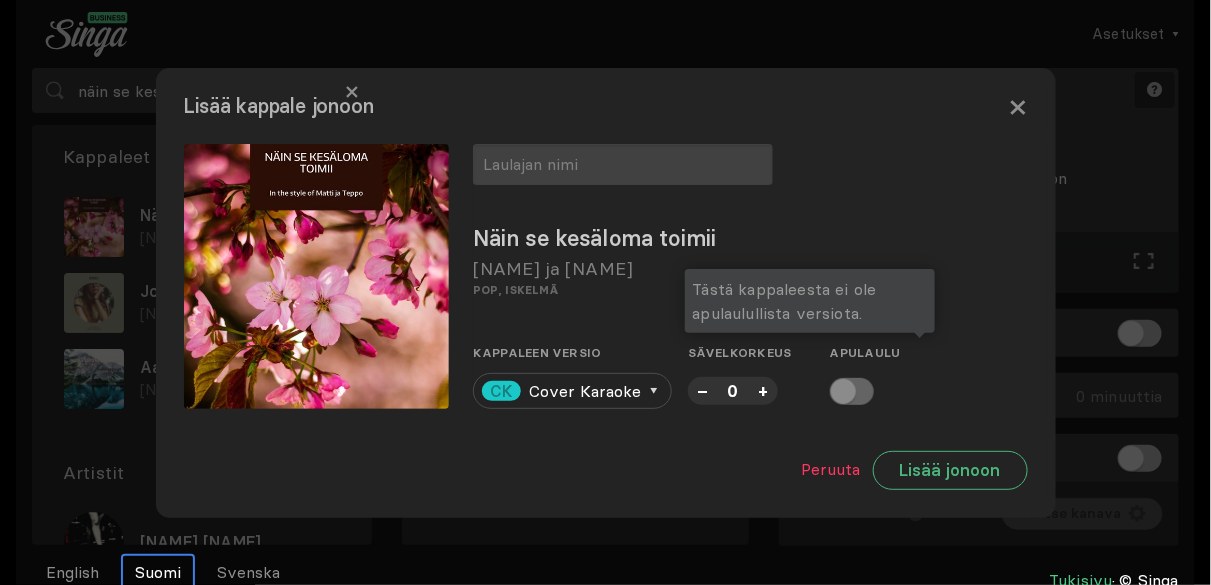 click at bounding box center (852, 391) 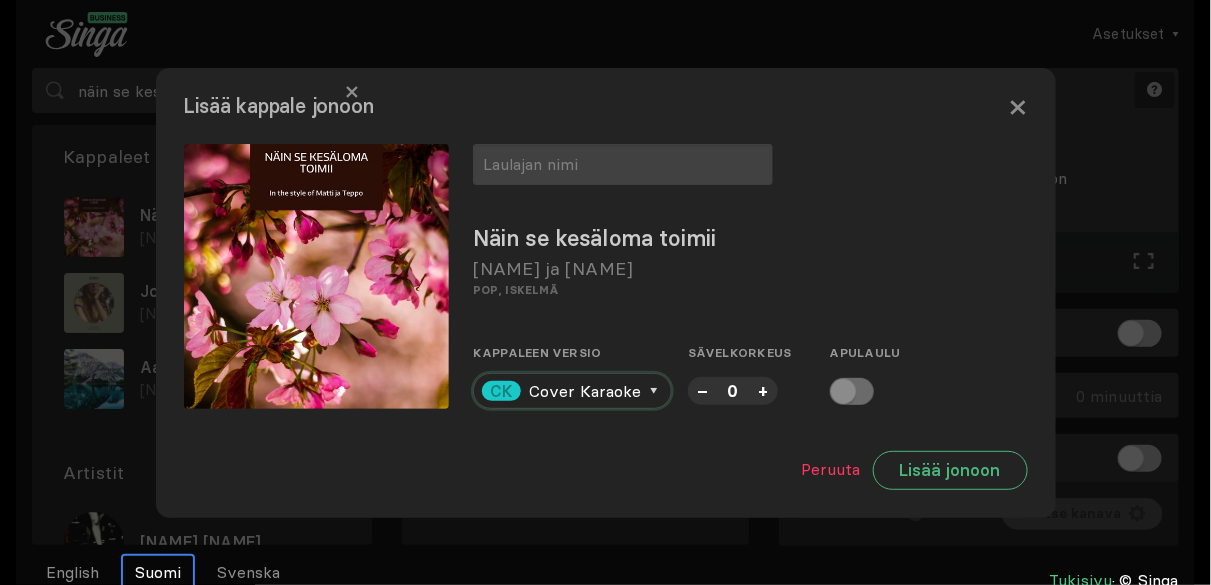 click at bounding box center (653, 391) 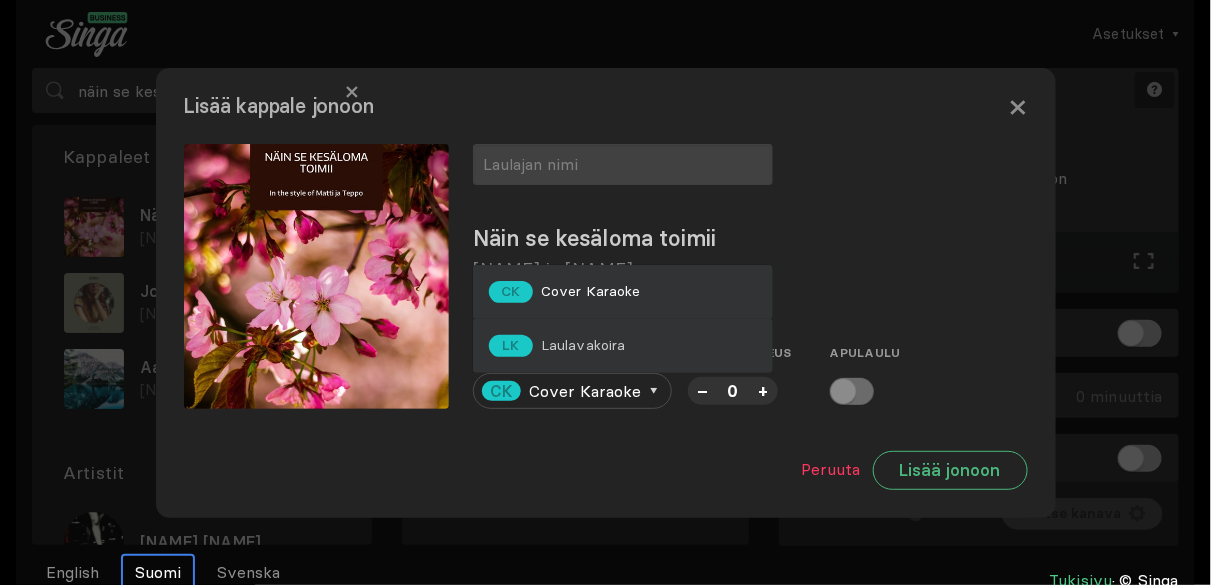 click on "Laulavakoira" at bounding box center (591, 291) 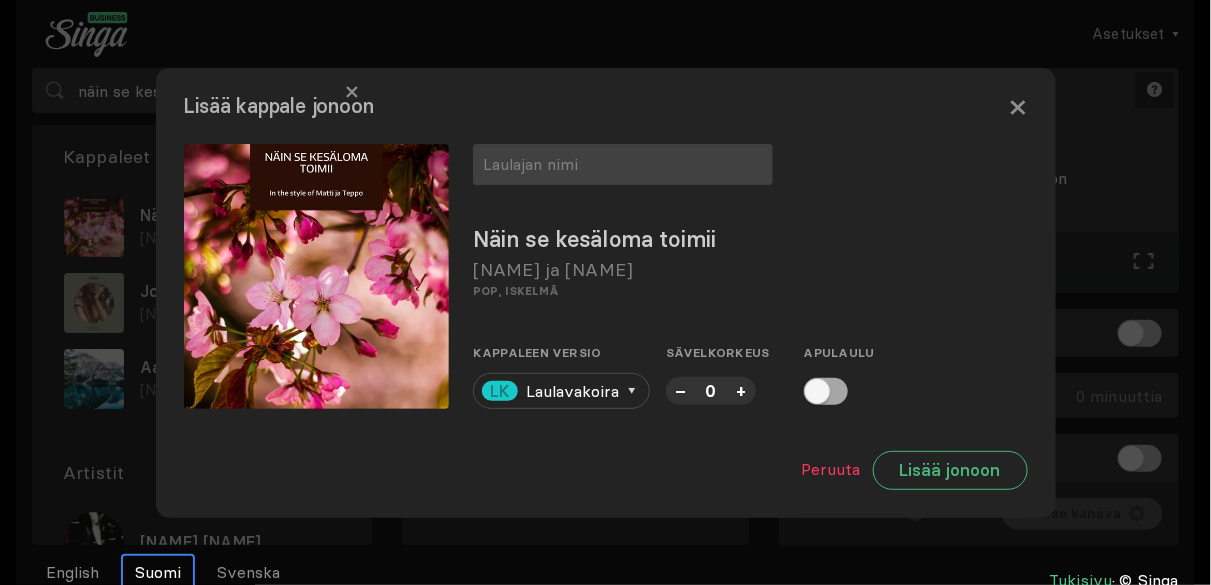 click at bounding box center [826, 391] 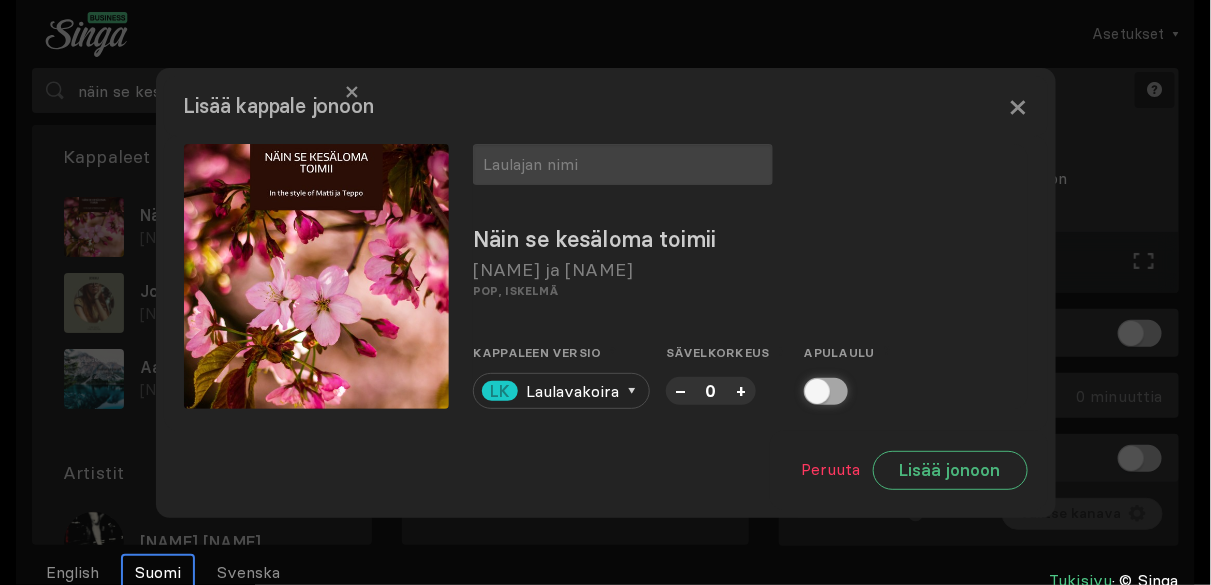click at bounding box center [810, 391] 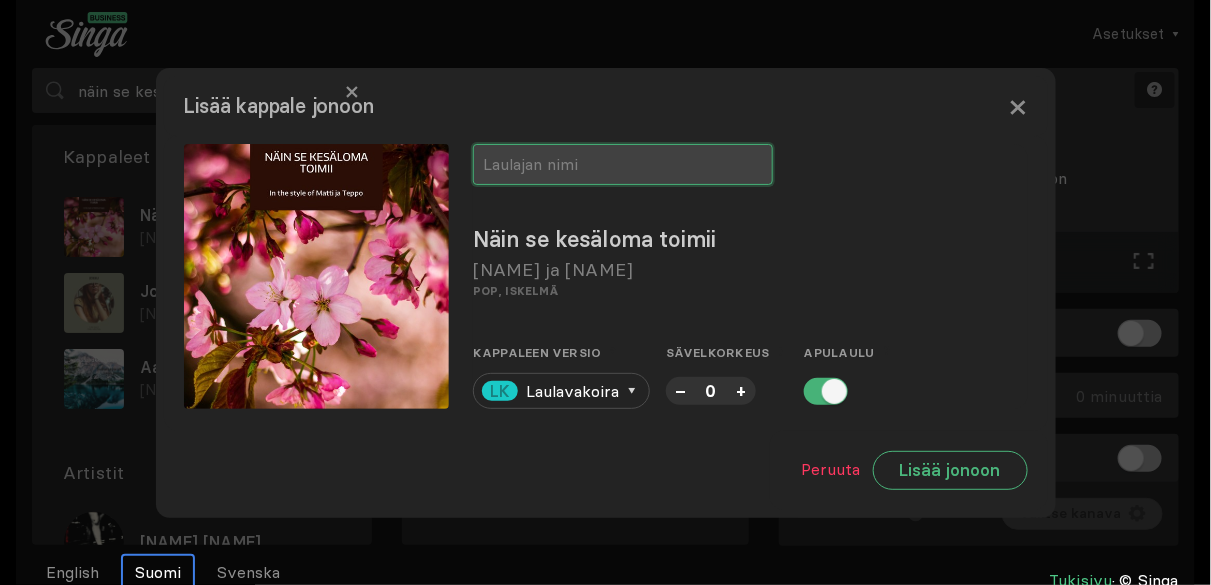 click at bounding box center [623, 164] 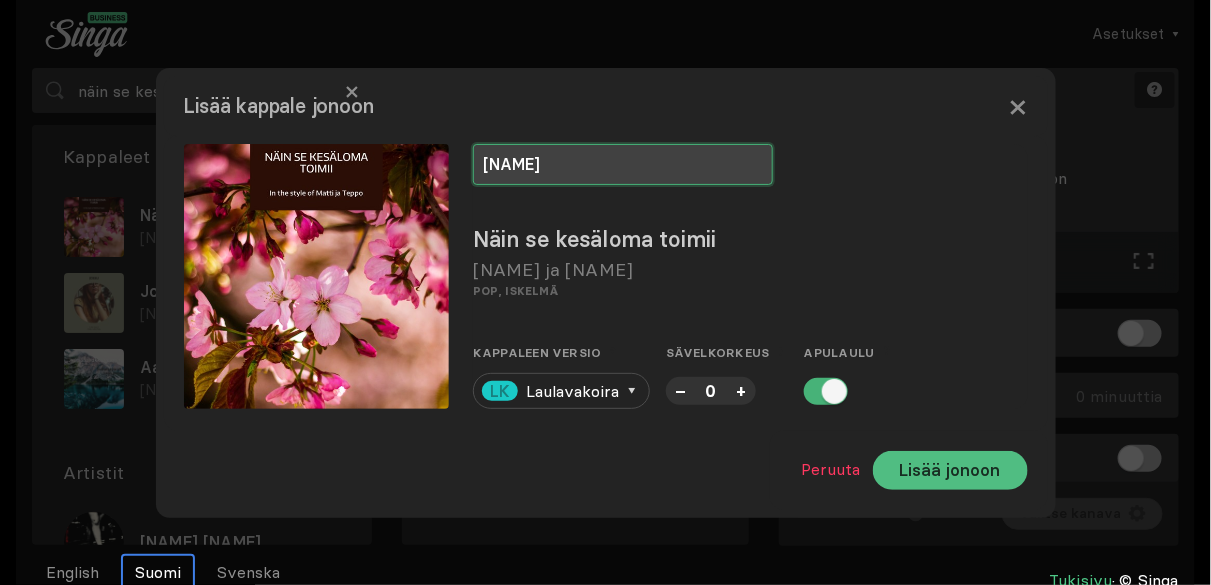 type on "[NAME]" 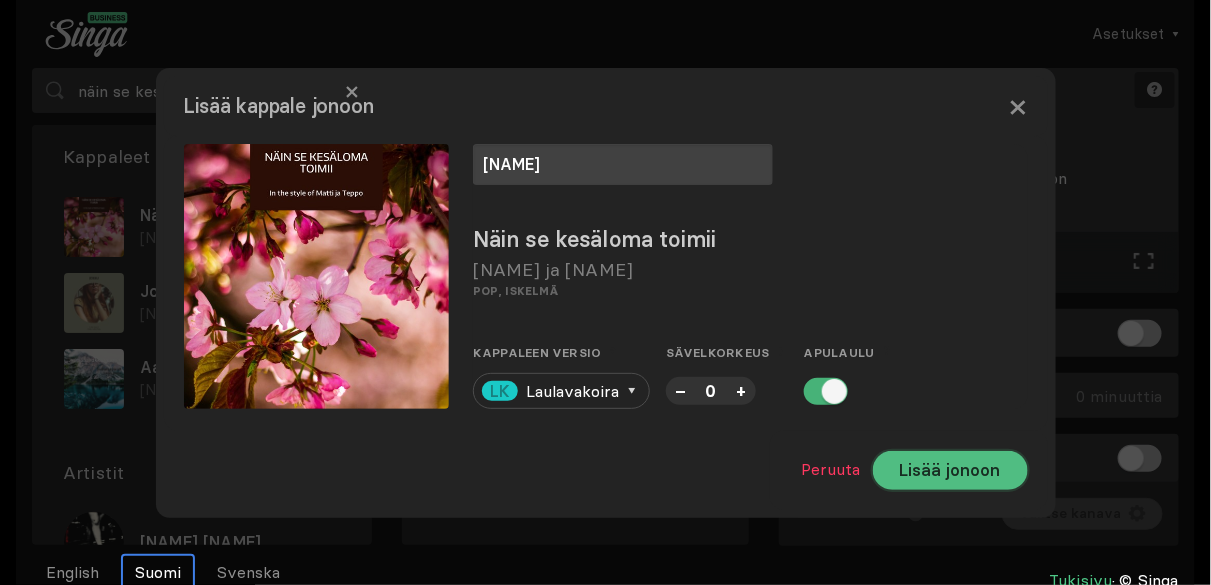 click on "Lisää jonoon" at bounding box center (950, 470) 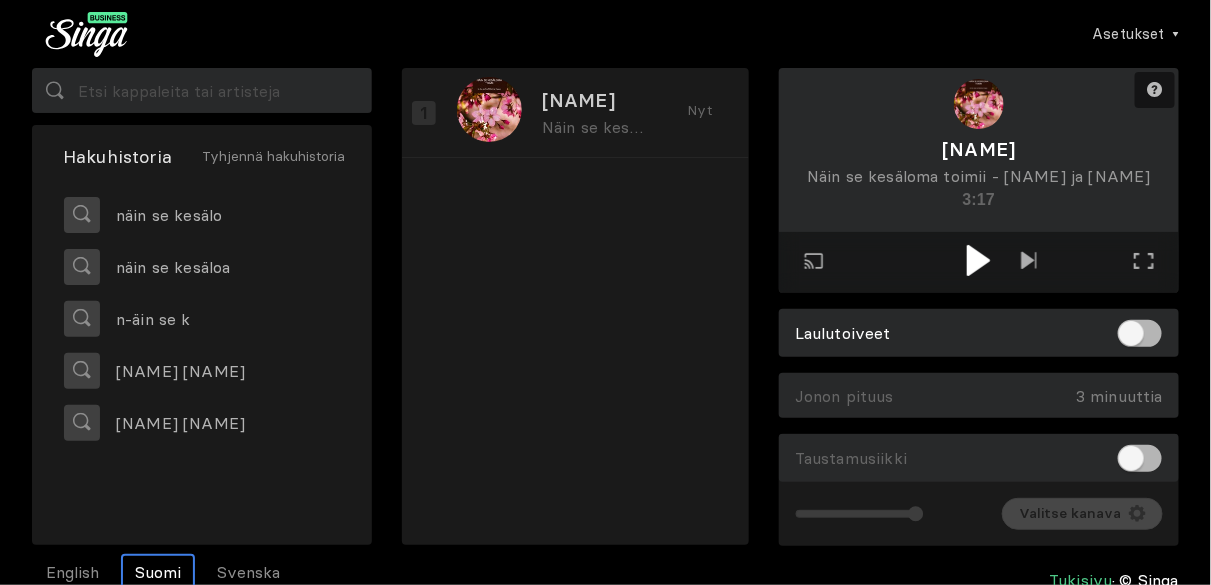 click at bounding box center [978, 260] 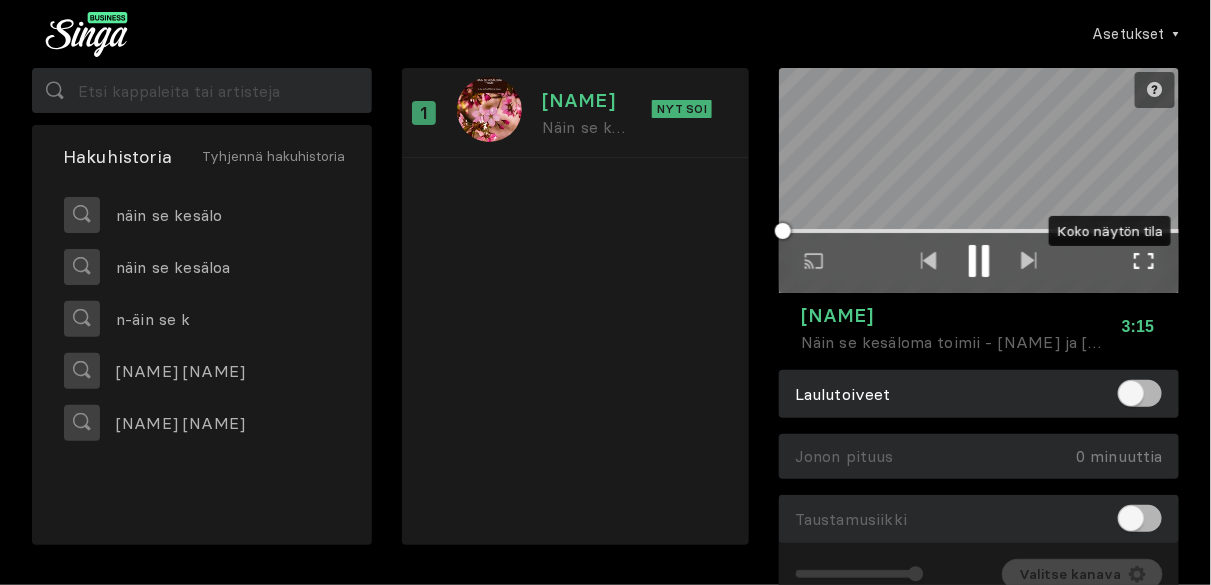 click at bounding box center [1144, 261] 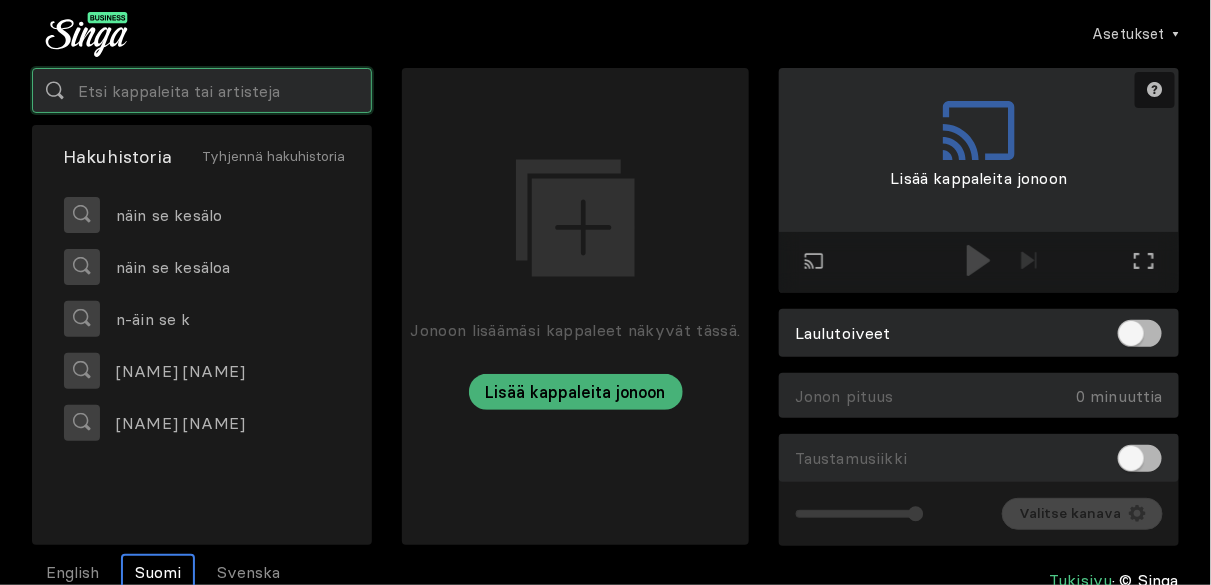 click at bounding box center [202, 90] 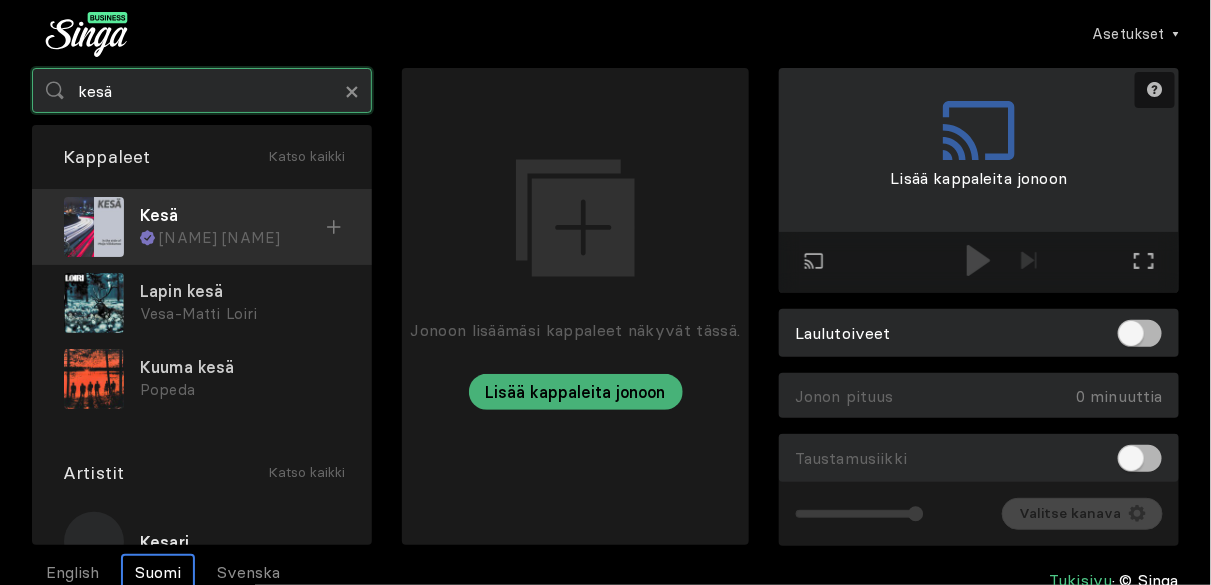type on "kesä" 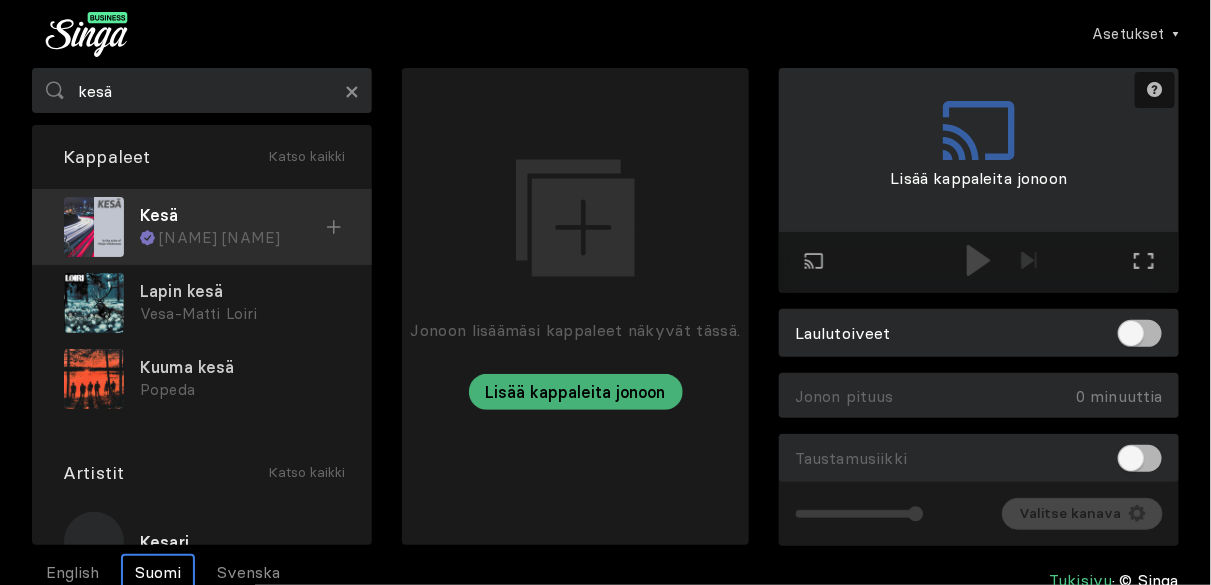 click on "[NAME] [NAME]" at bounding box center (242, 238) 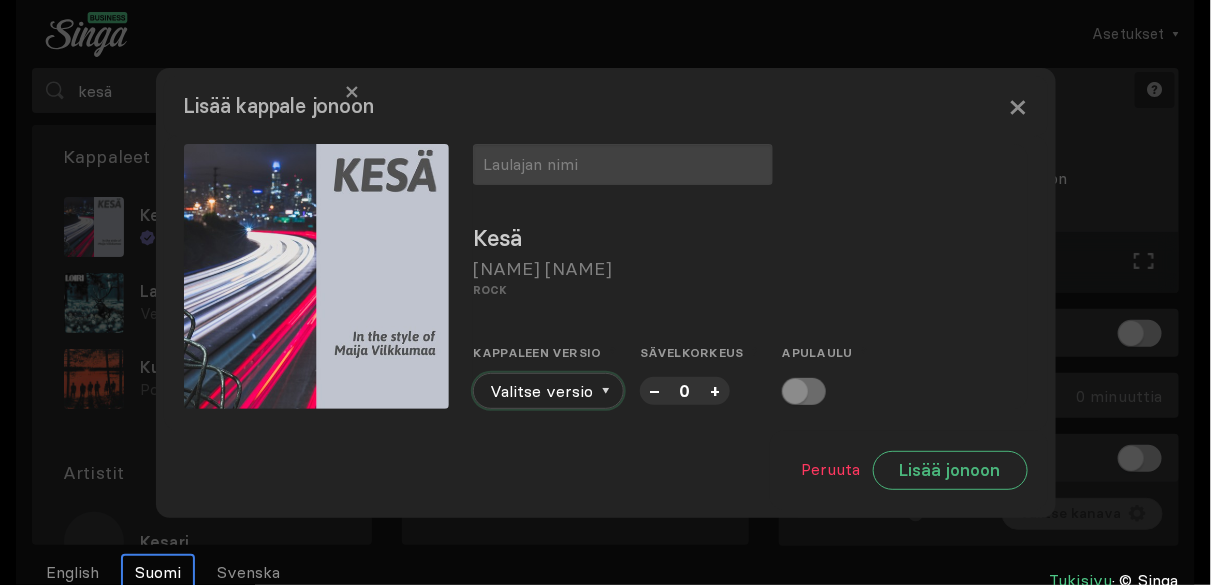 click at bounding box center (606, 391) 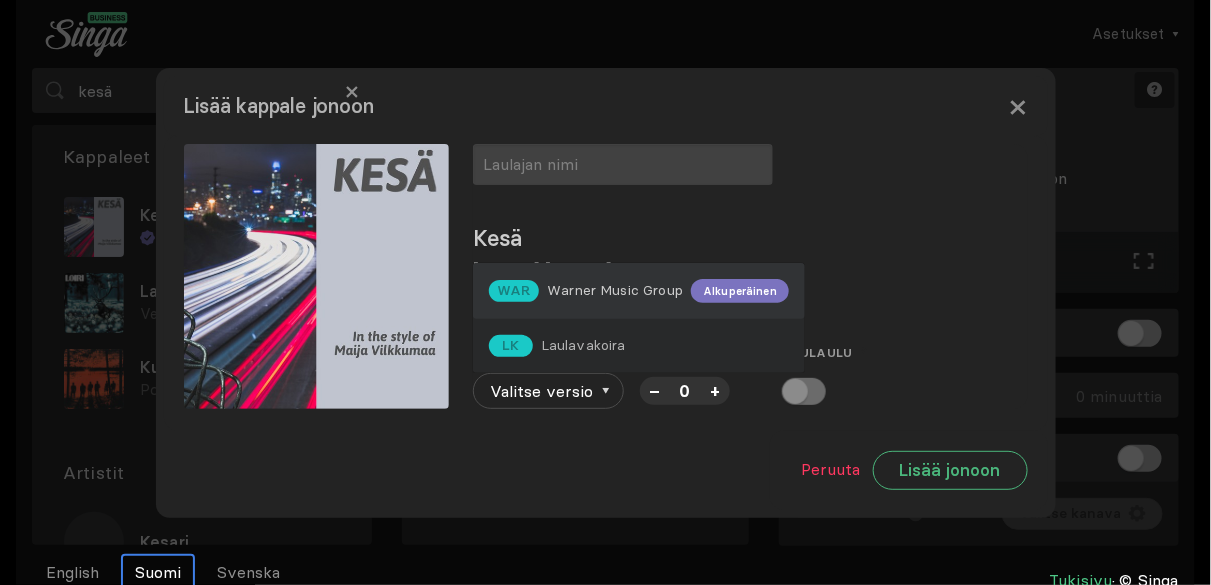 click on "Warner Music Group" at bounding box center [615, 290] 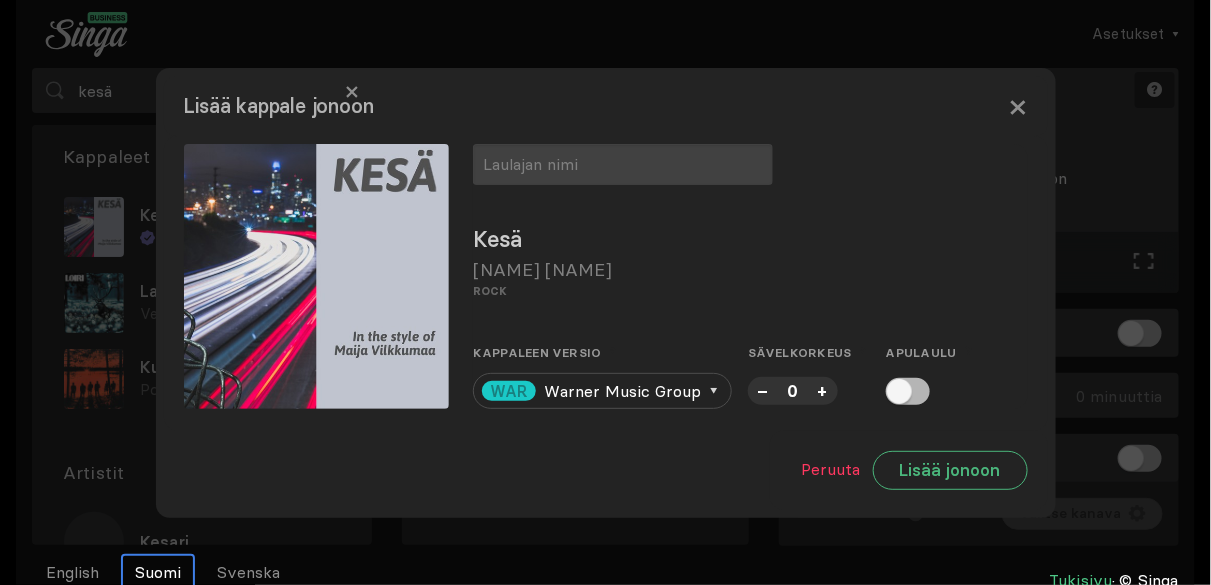 drag, startPoint x: 616, startPoint y: 282, endPoint x: 824, endPoint y: 407, distance: 242.67056 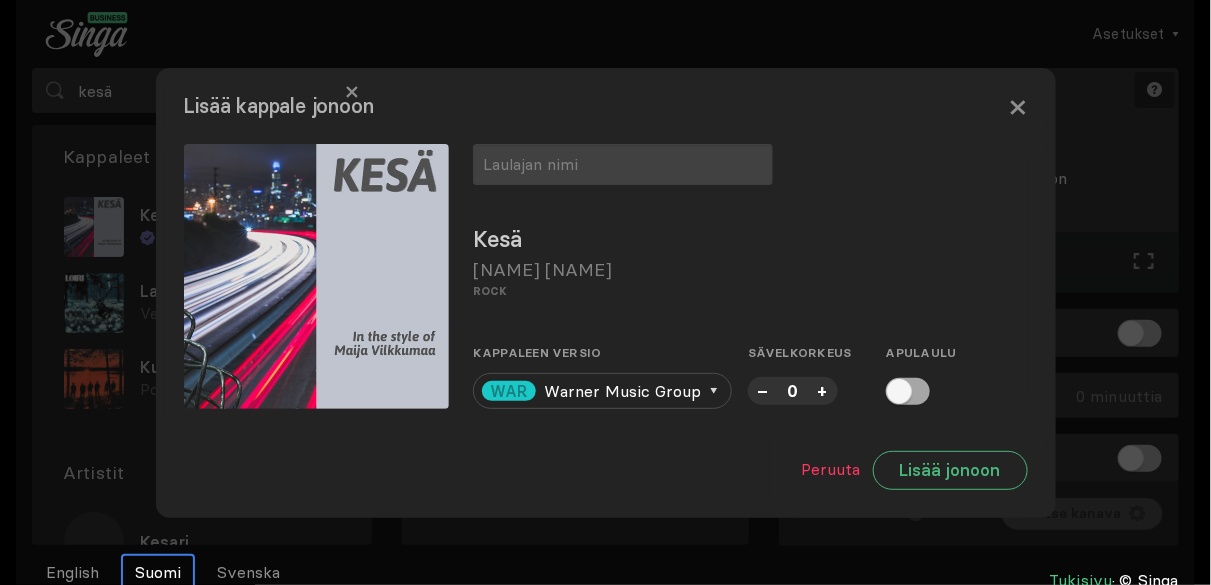 click at bounding box center (908, 391) 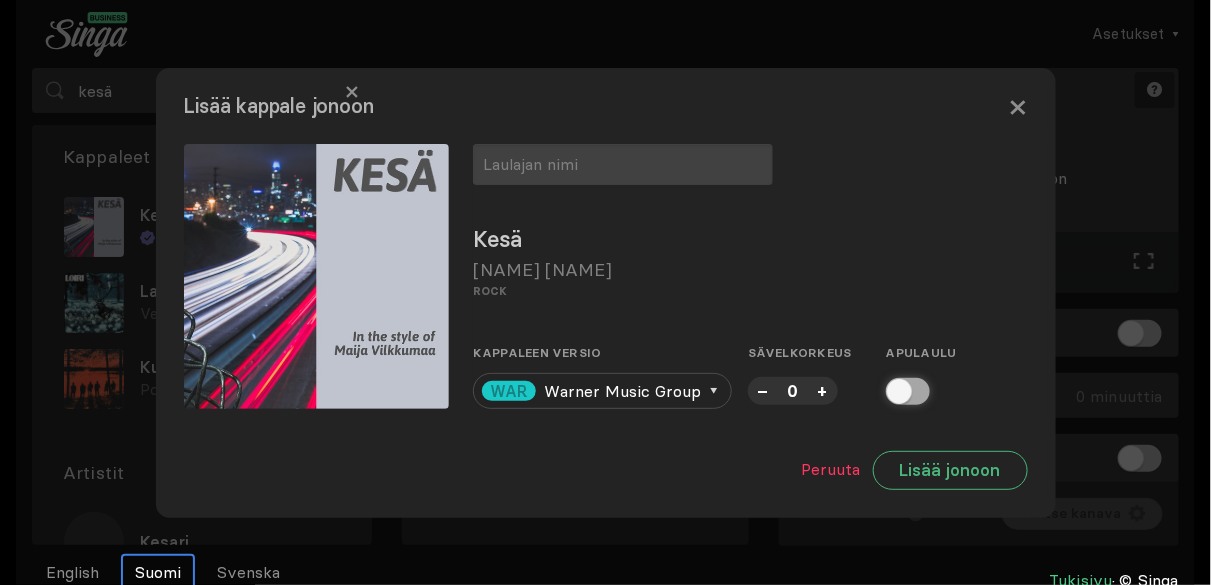click at bounding box center [892, 391] 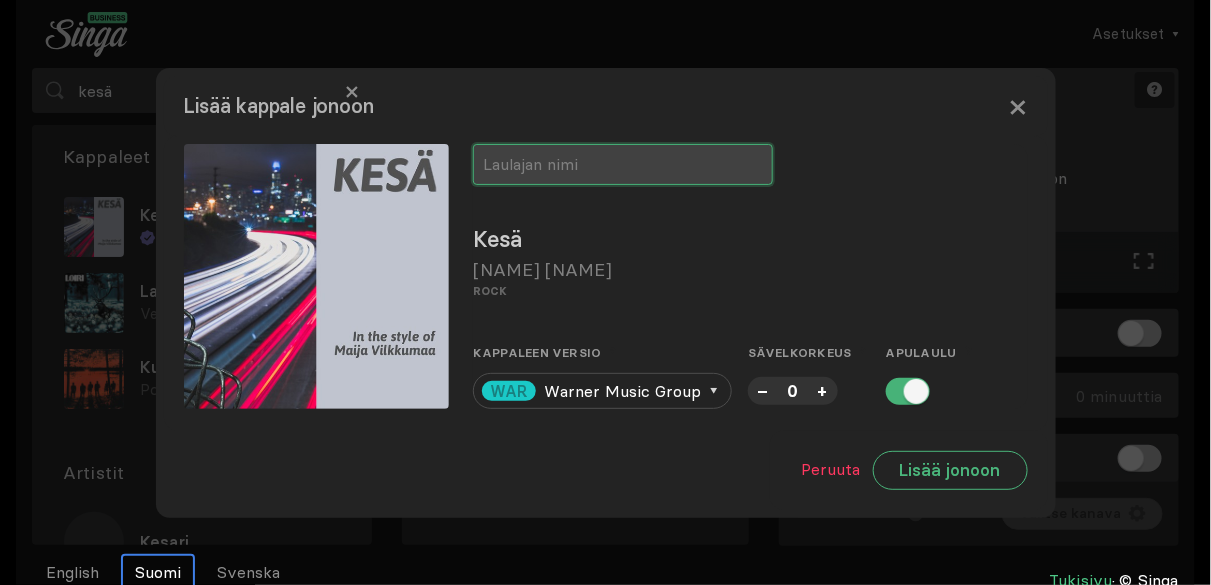 click at bounding box center (623, 164) 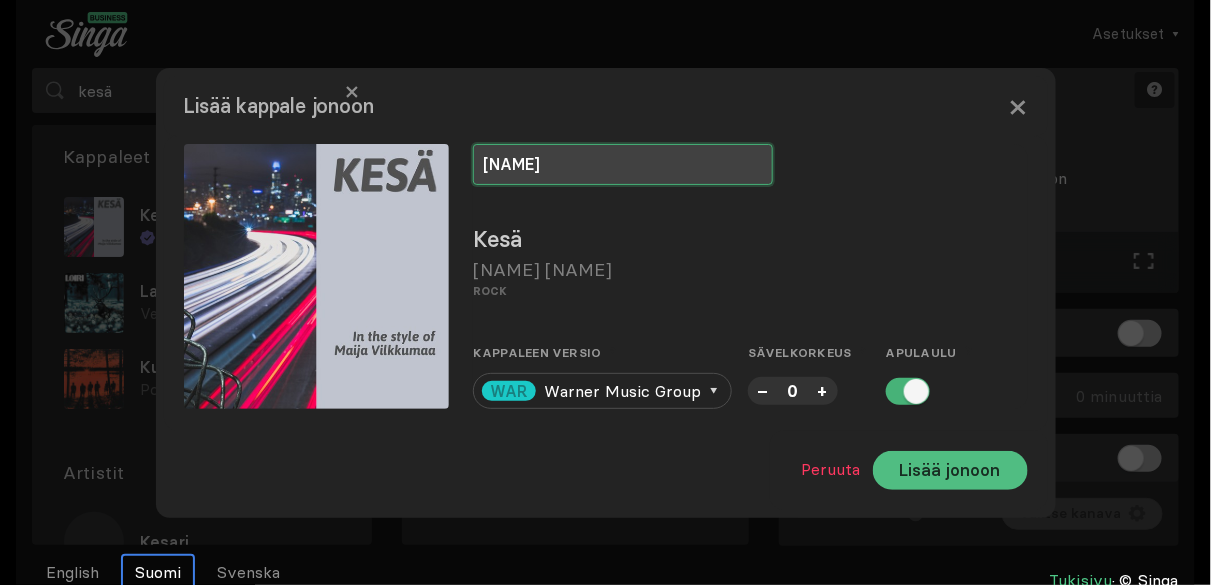 type on "[NAME]" 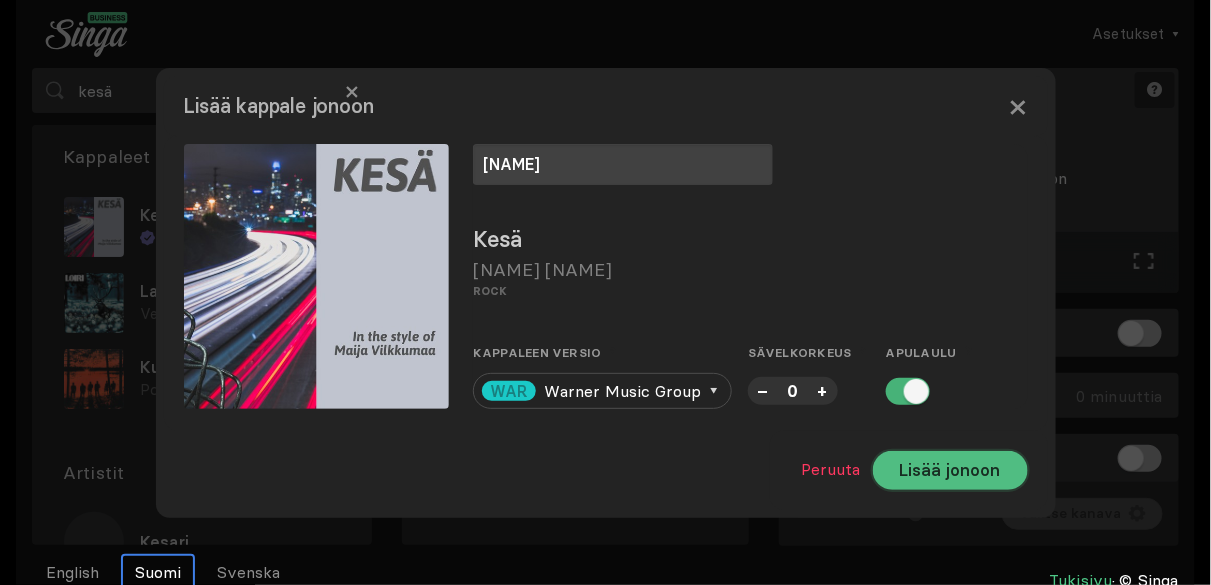 click on "Lisää jonoon" at bounding box center (950, 470) 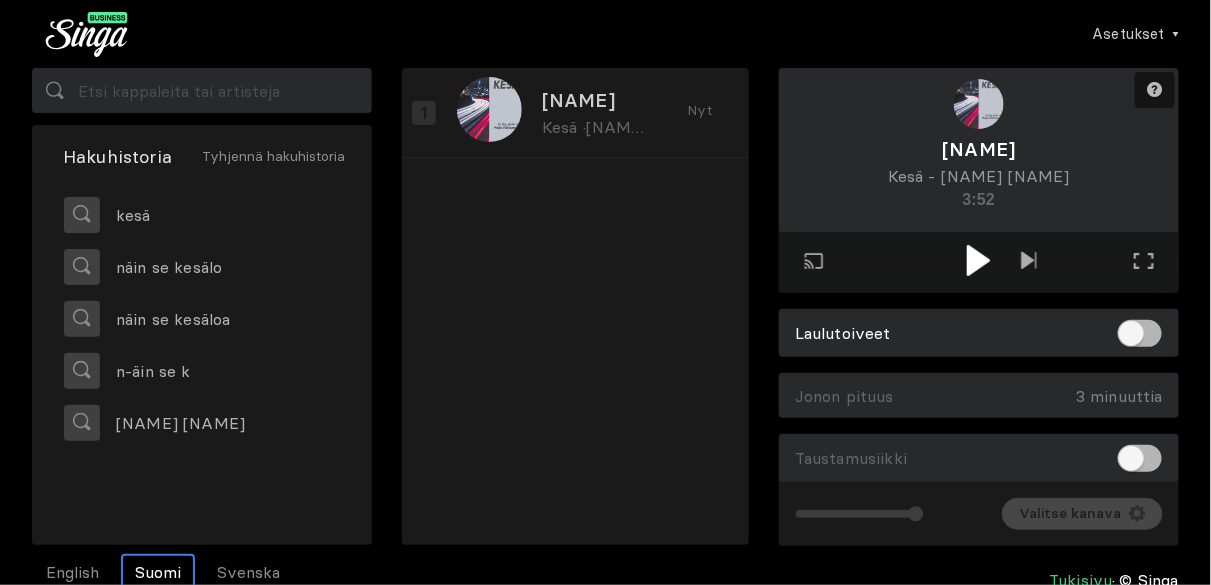 click at bounding box center [978, 260] 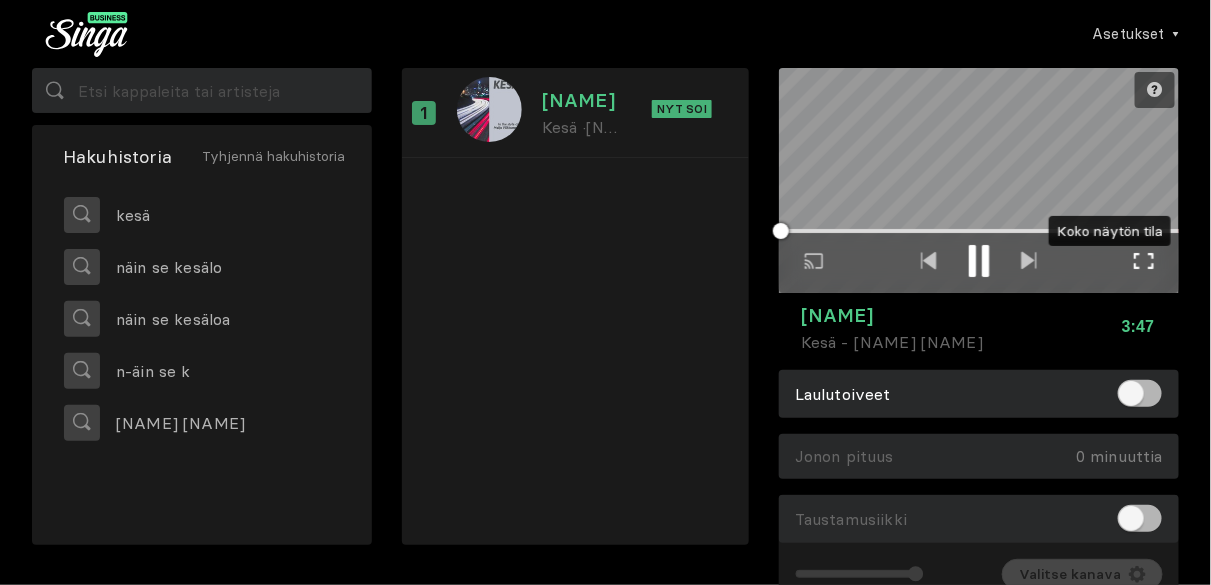 click at bounding box center (1144, 261) 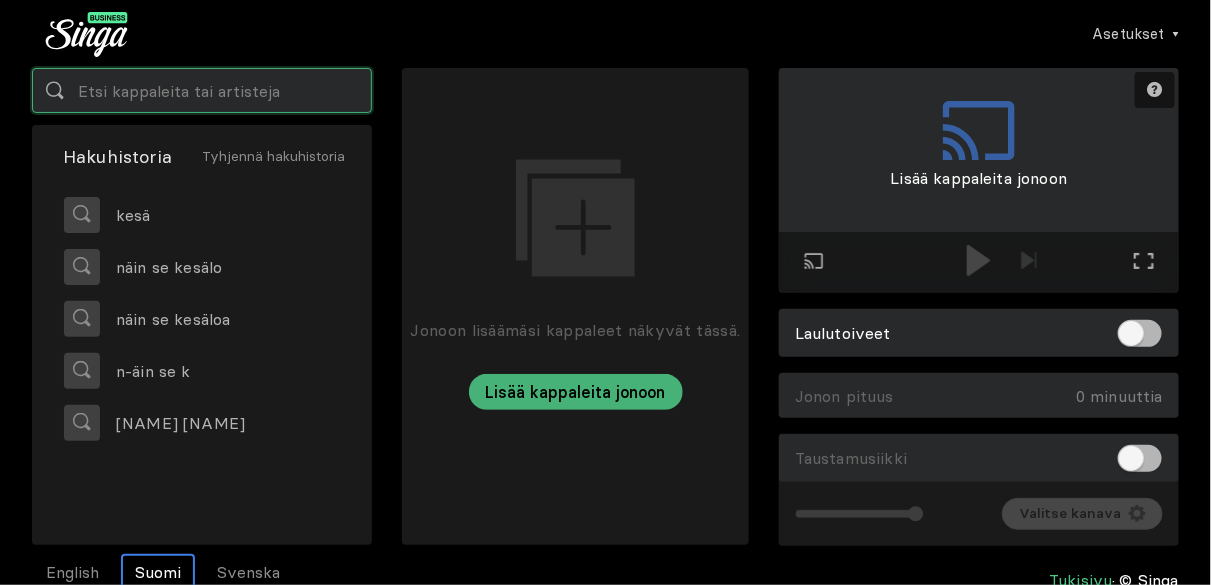 click at bounding box center [202, 90] 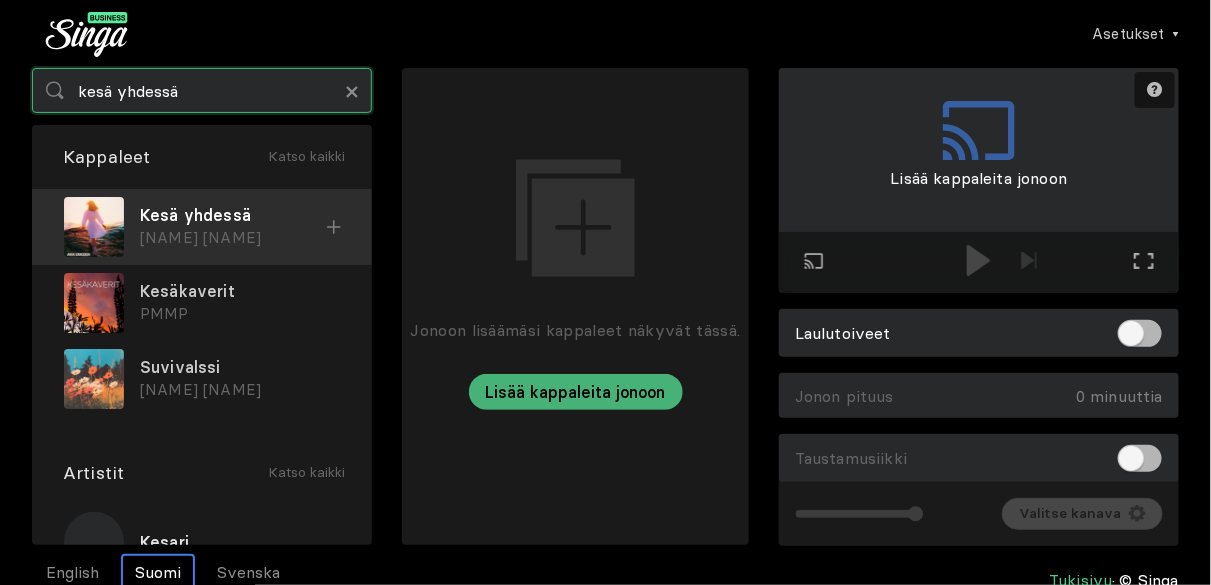 type on "kesä yhdessä" 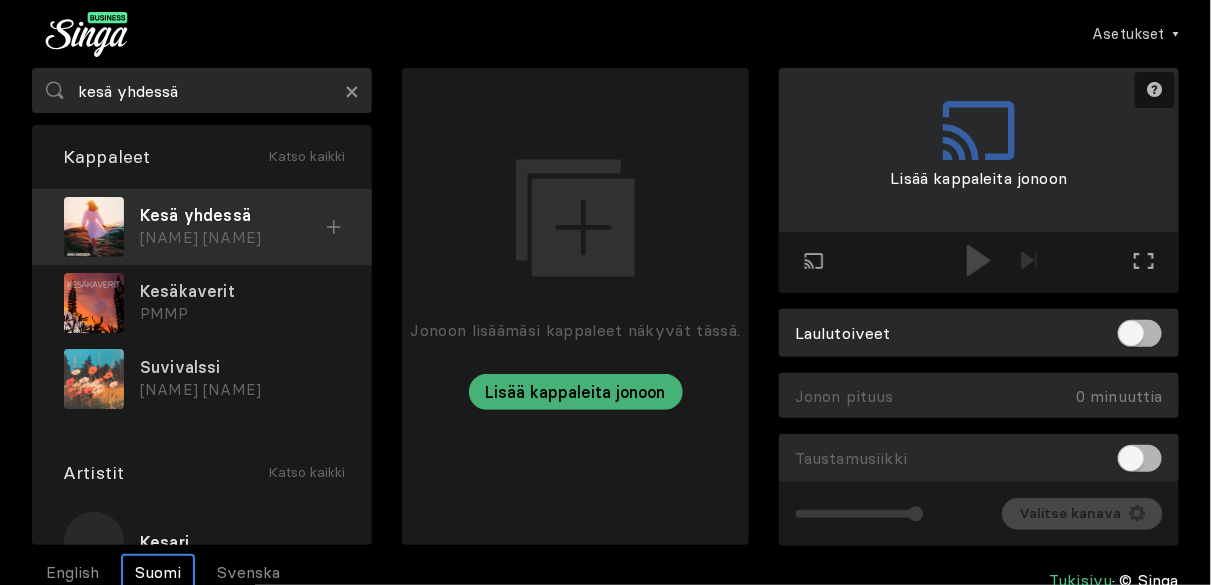 click on "Kesä yhdessä" at bounding box center (233, 215) 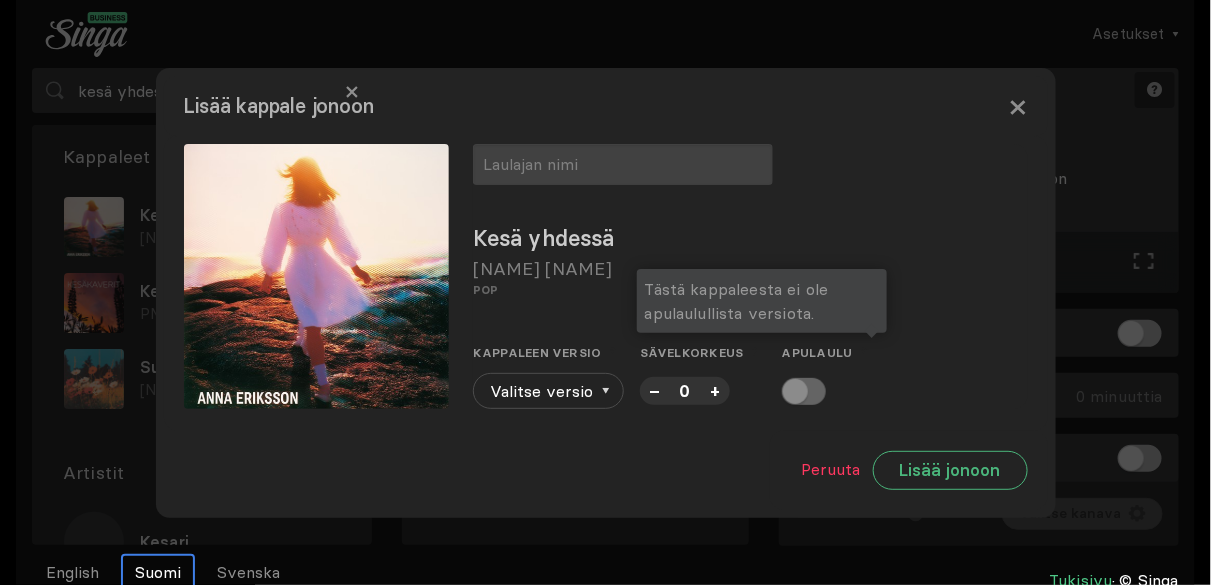 click at bounding box center (804, 391) 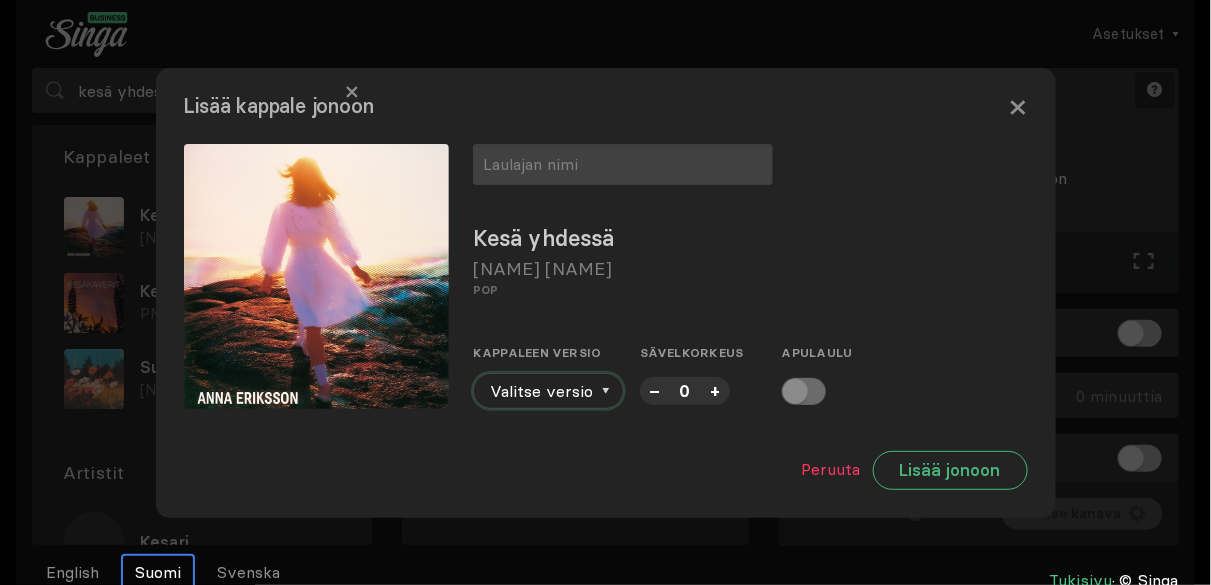 click on "Valitse versio" at bounding box center (548, 391) 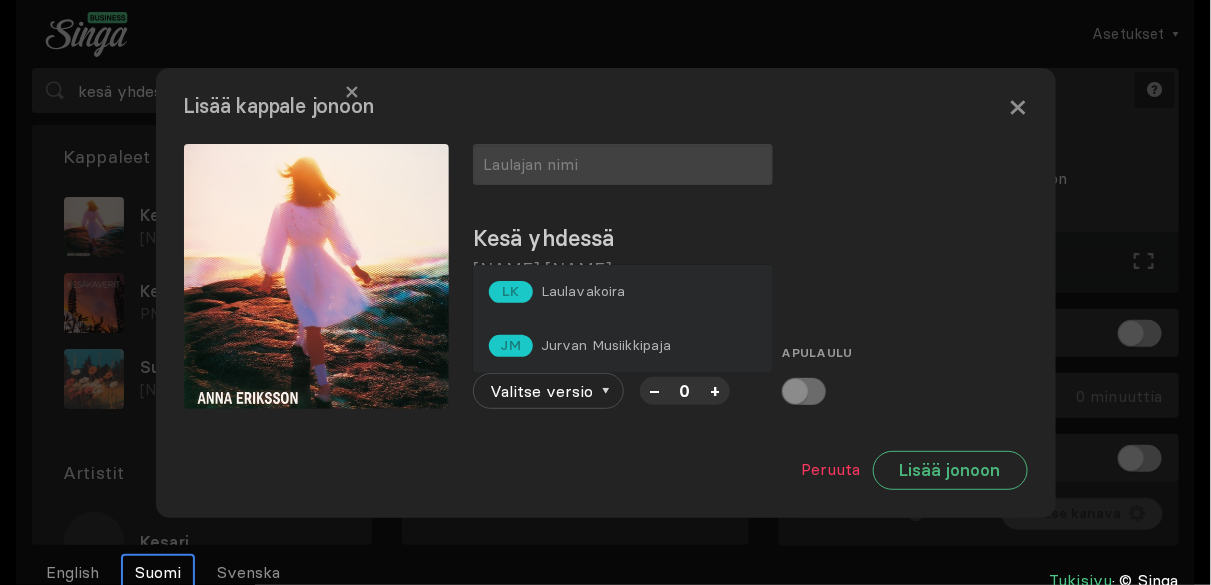 click on "Jurvan Musiikkipaja" at bounding box center (583, 291) 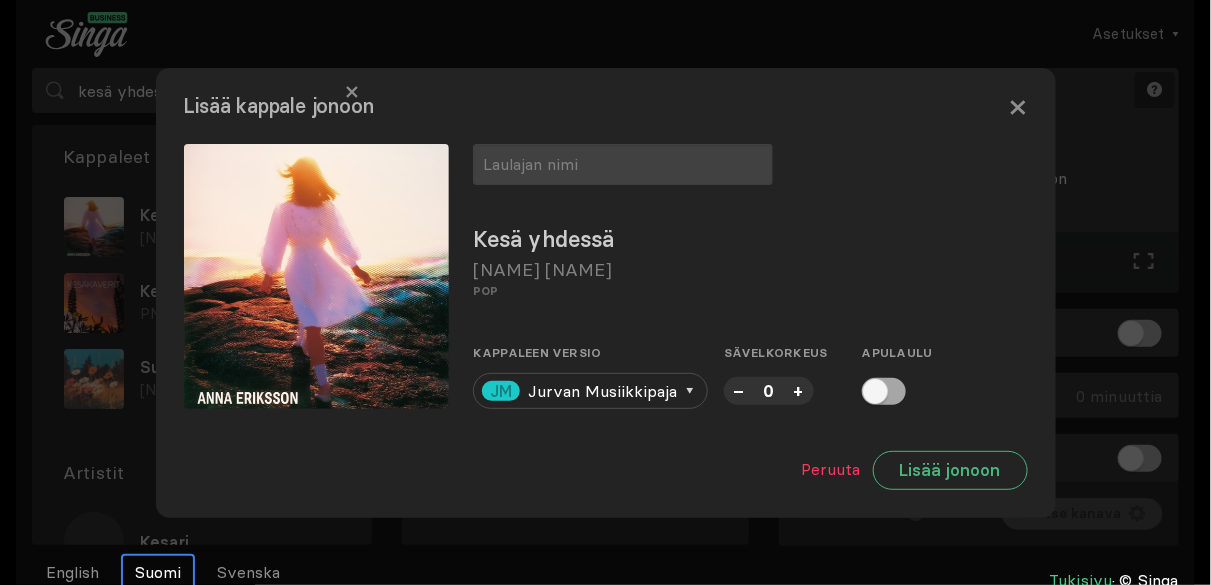 click at bounding box center [884, 391] 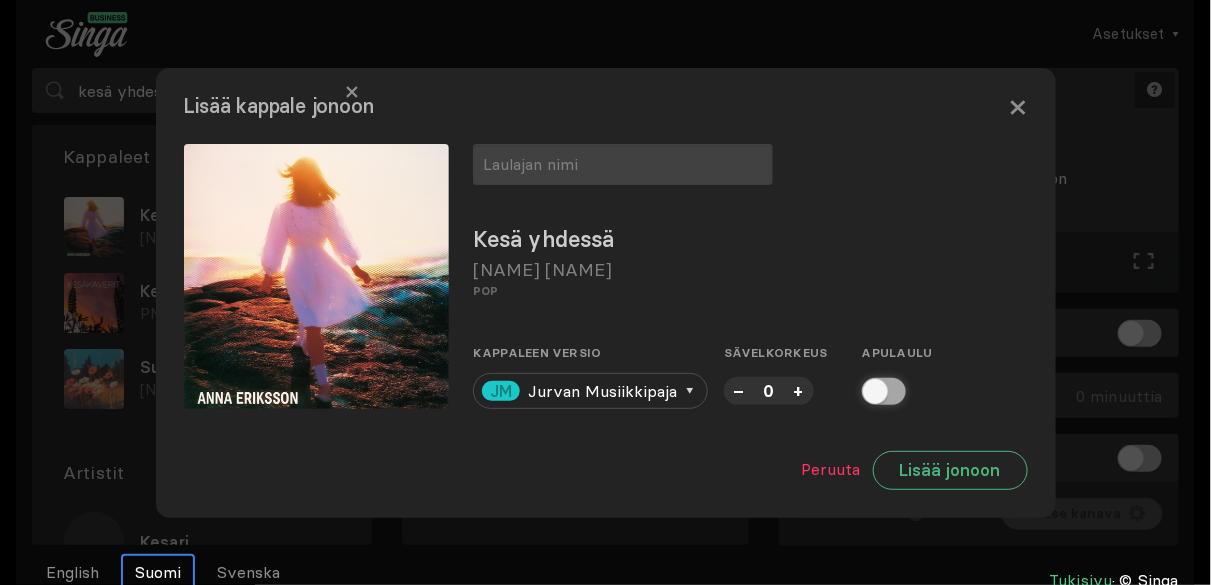 click at bounding box center (868, 391) 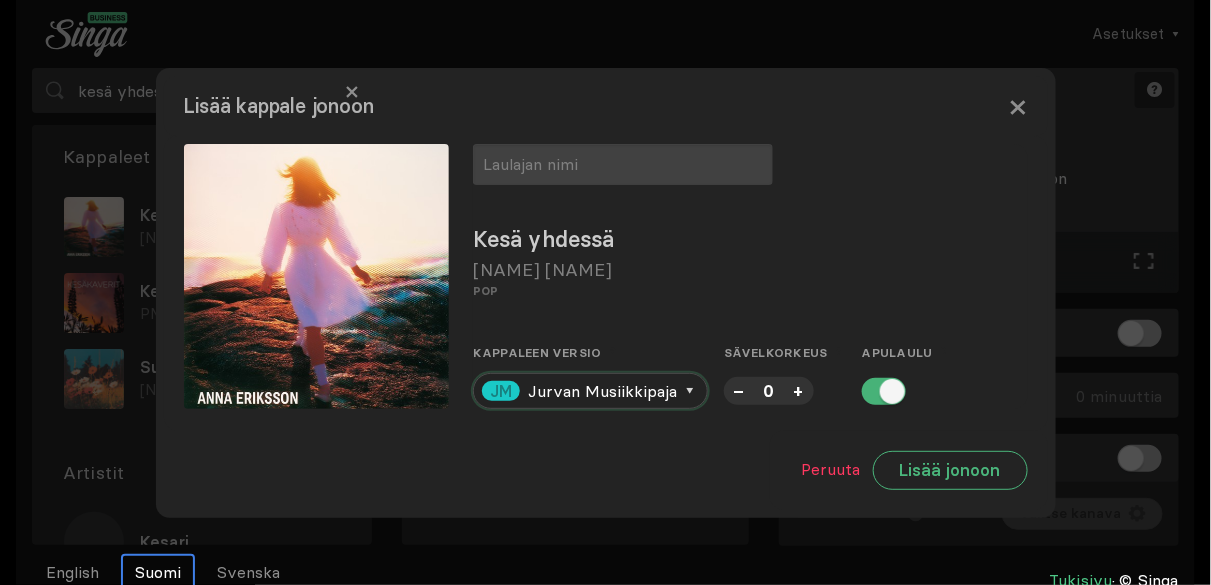 click at bounding box center [689, 391] 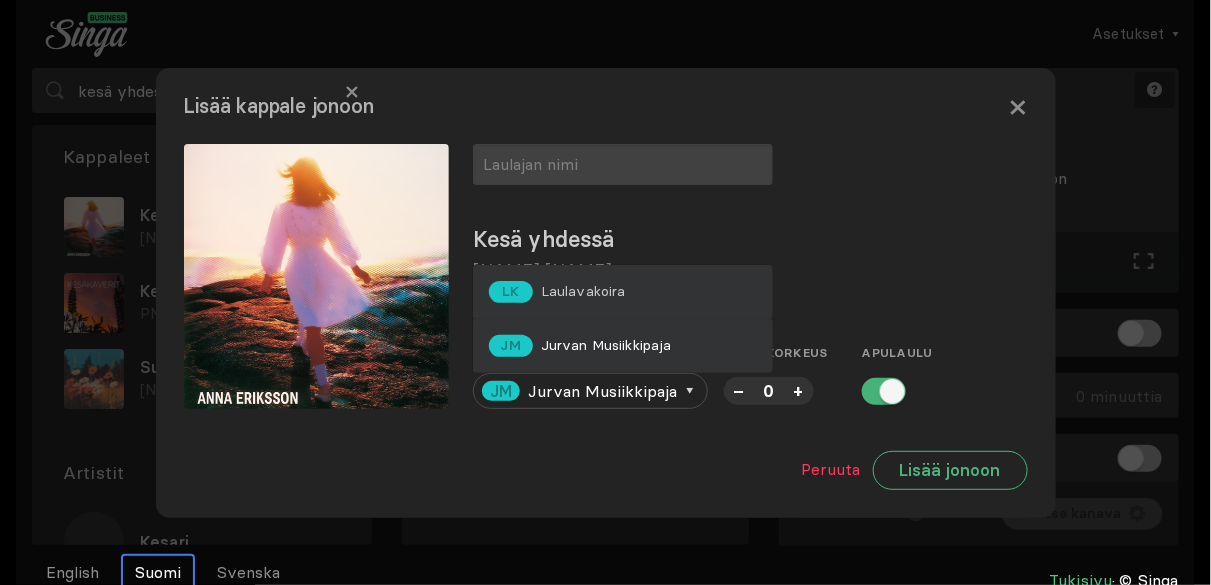 click on "Laulavakoira" at bounding box center (583, 291) 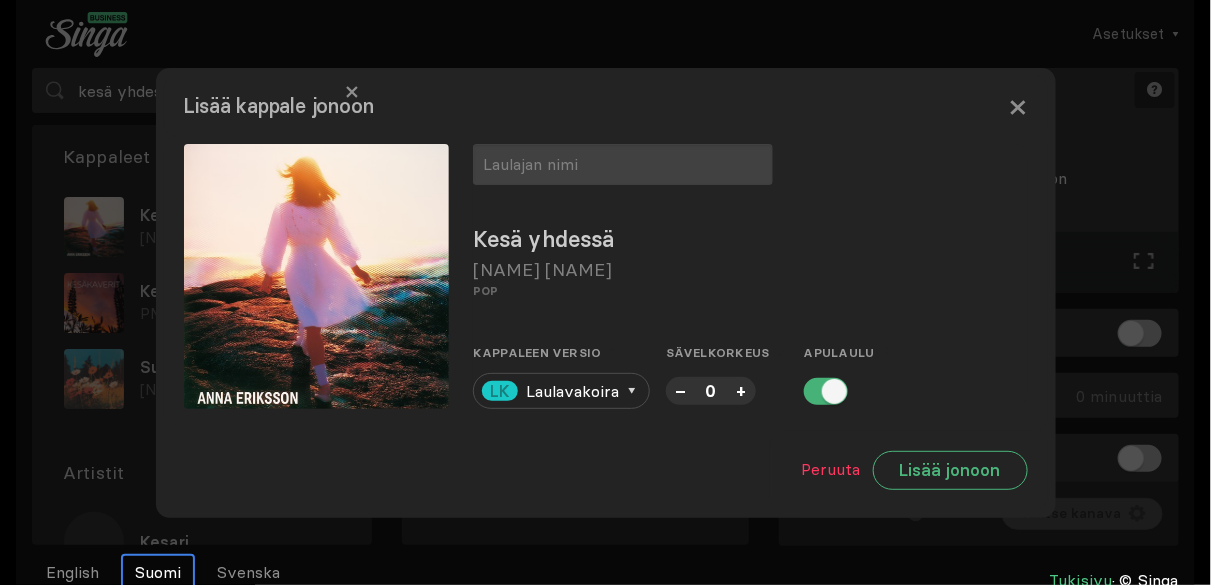 drag, startPoint x: 606, startPoint y: 291, endPoint x: 789, endPoint y: 429, distance: 229.20079 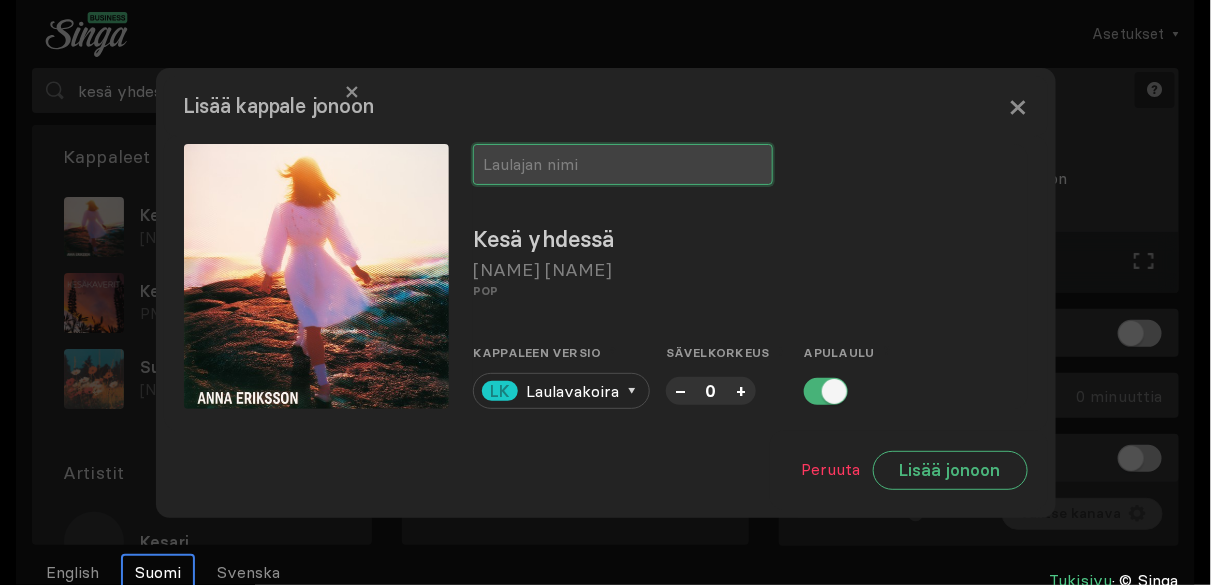 click at bounding box center [623, 164] 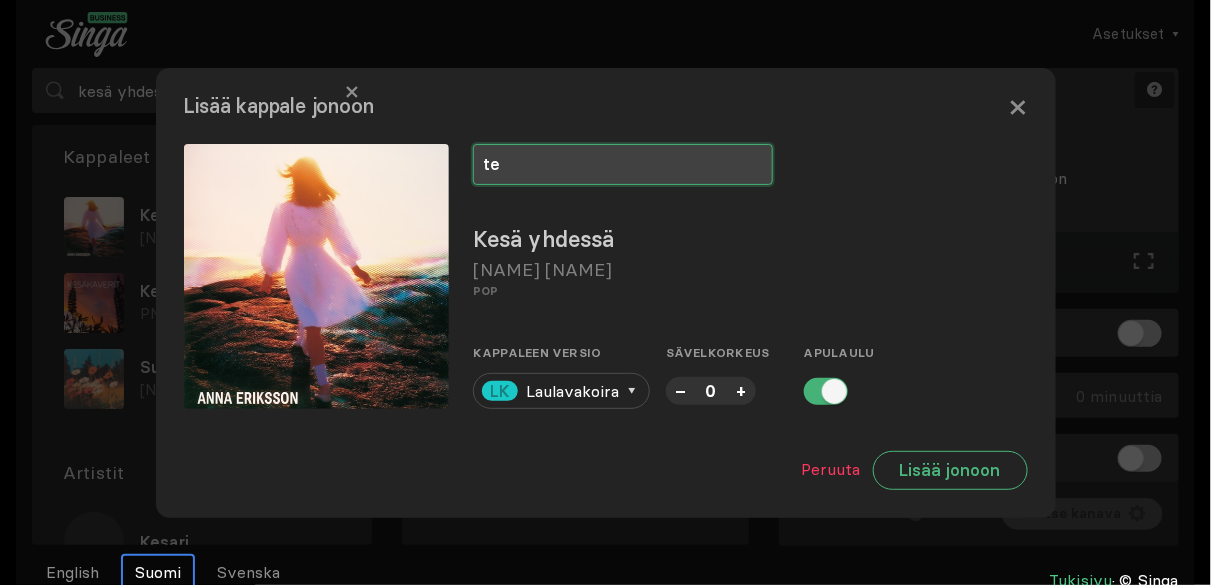 click on "te" at bounding box center (623, 164) 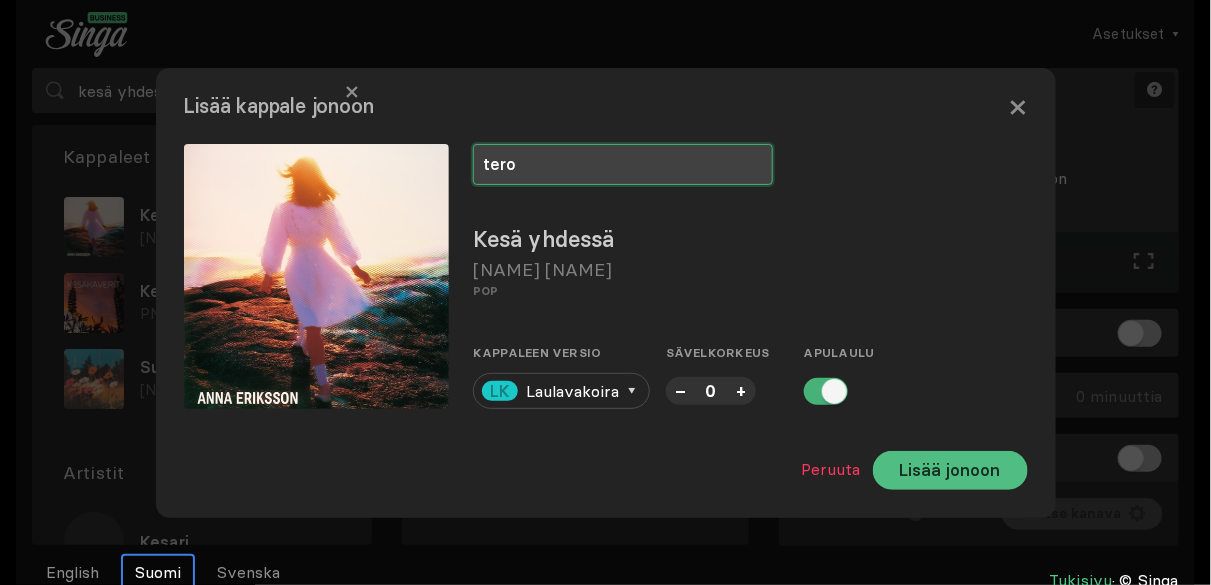 type on "tero" 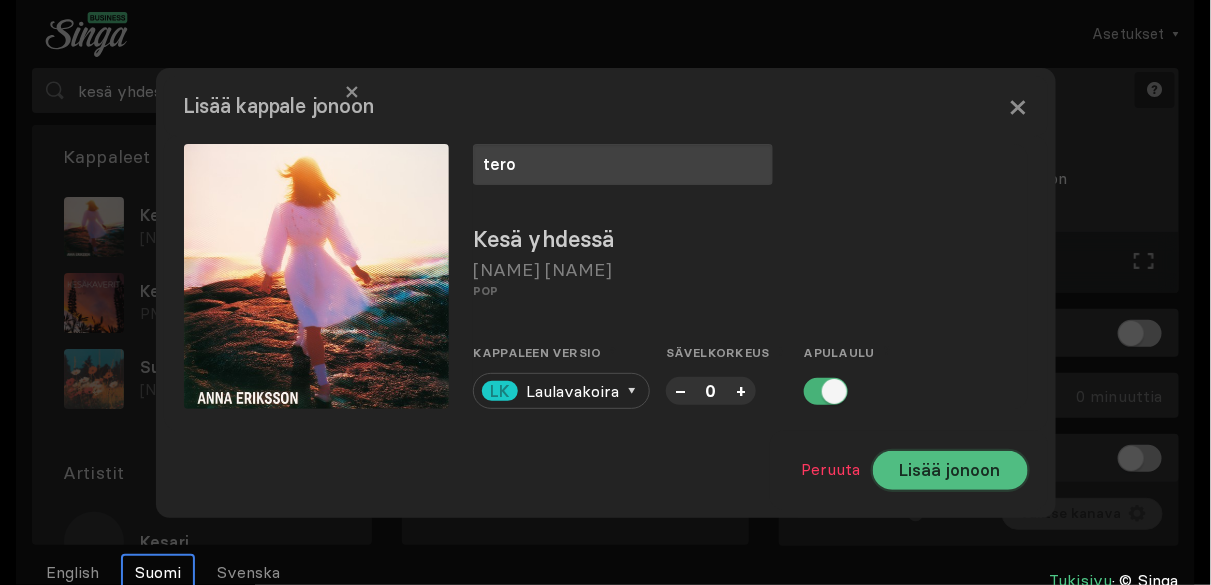 click on "Lisää jonoon" at bounding box center (950, 470) 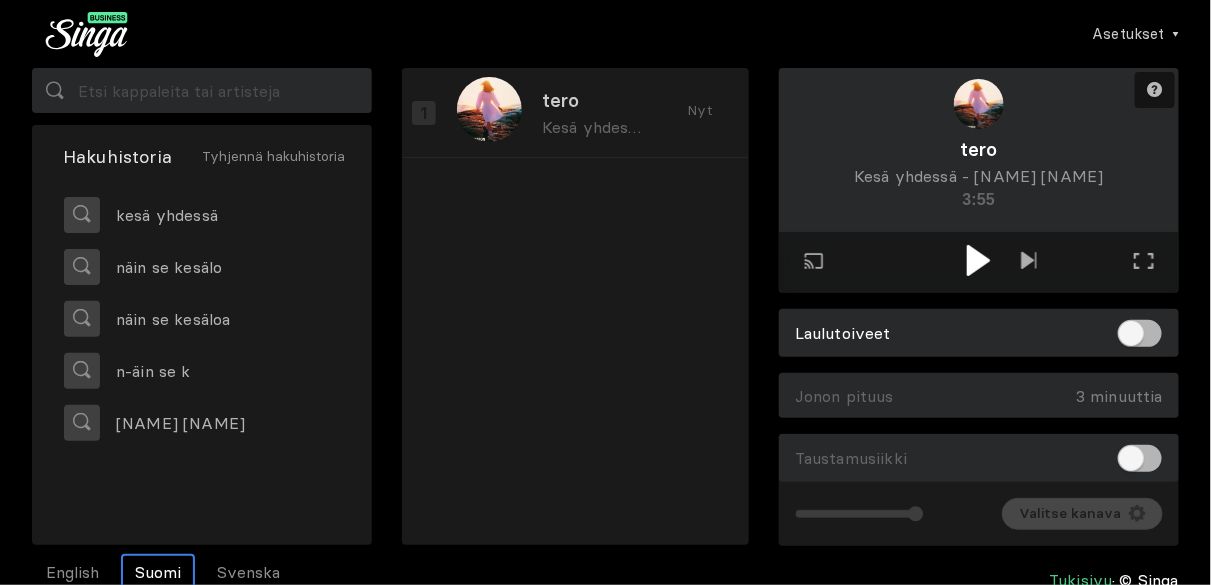click at bounding box center [978, 260] 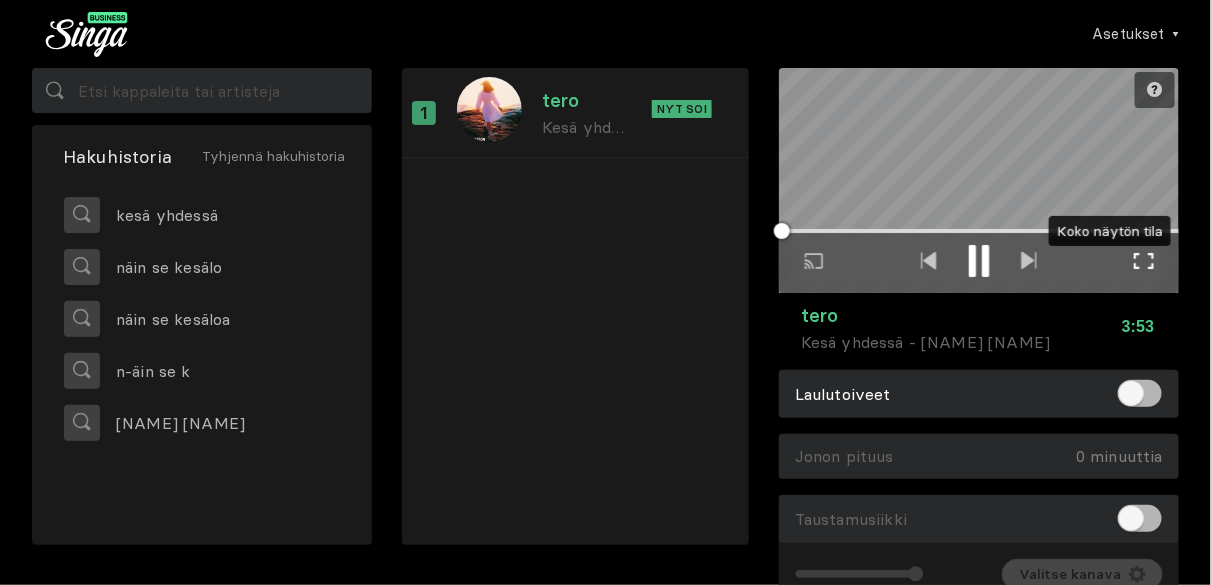 click at bounding box center [1144, 261] 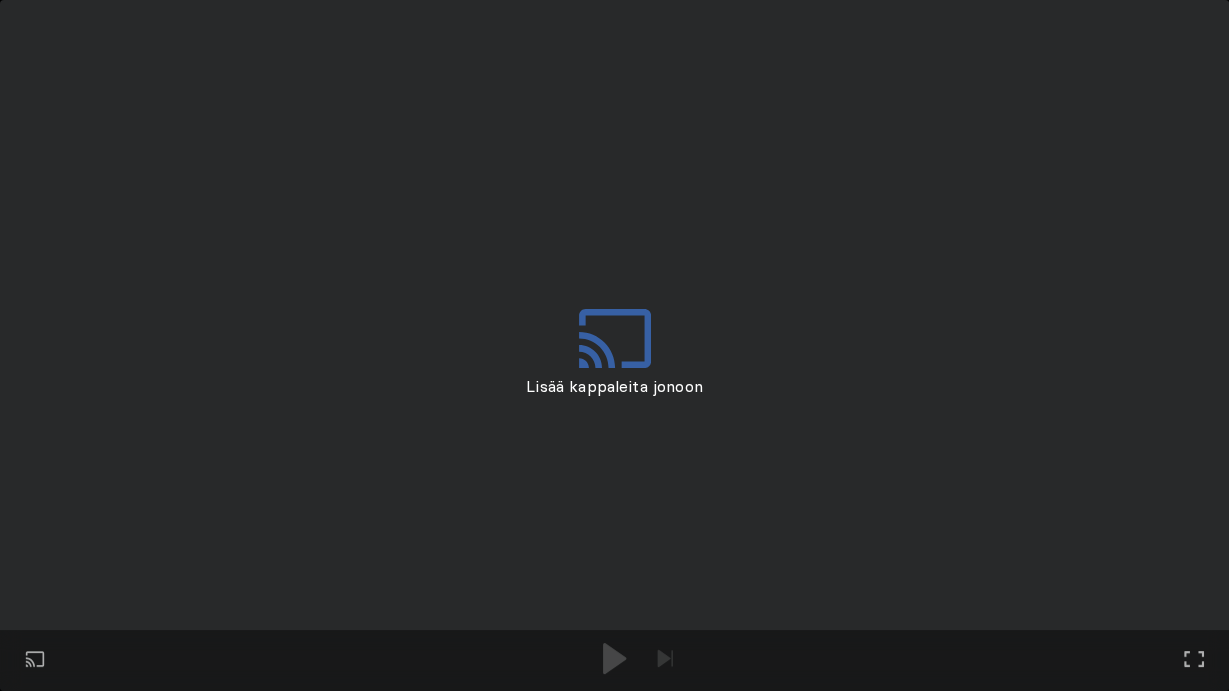 click on "Toista ulkoisessa näytössä Koko näytön tila Poistu koko näytön tilasta" at bounding box center (614, 345) 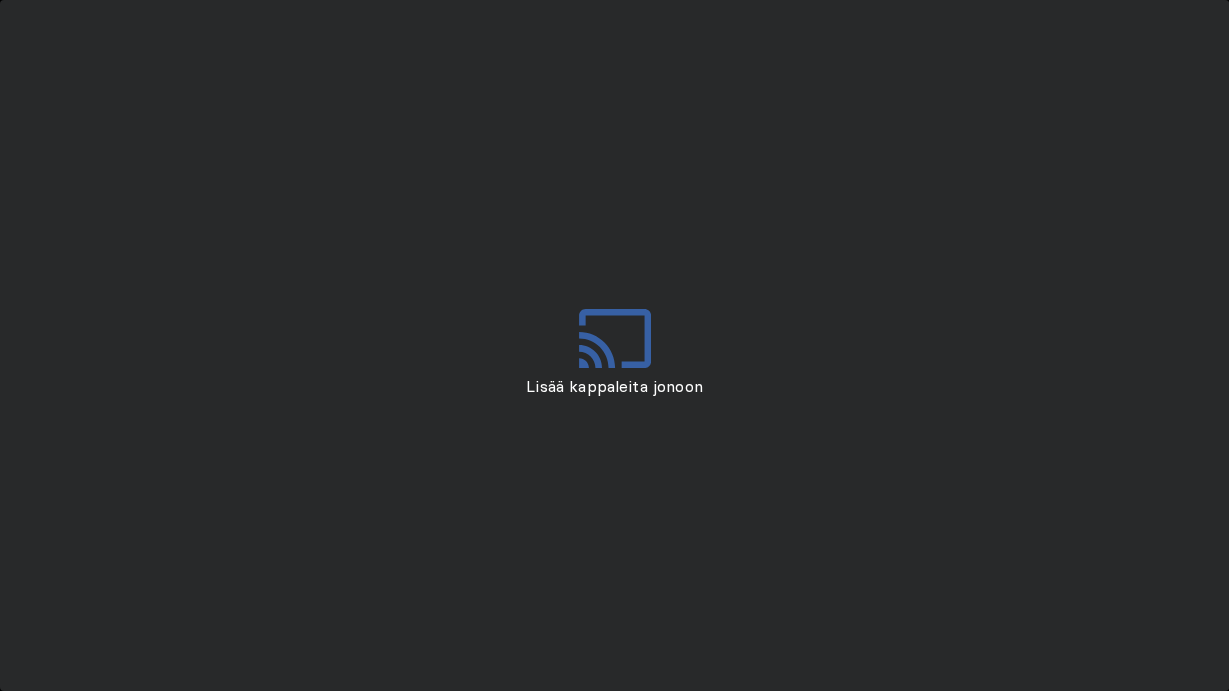 click on "Toista ulkoisessa näytössä Koko näytön tila Poistu koko näytön tilasta" at bounding box center [614, 345] 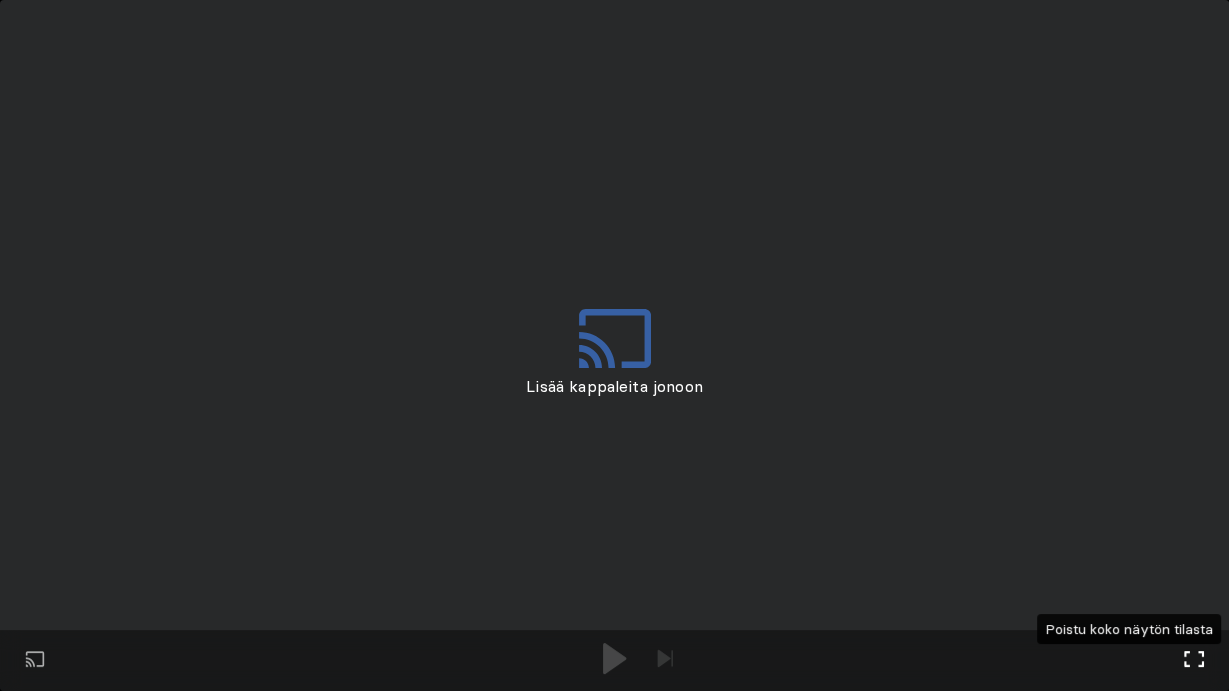 click at bounding box center (1194, 659) 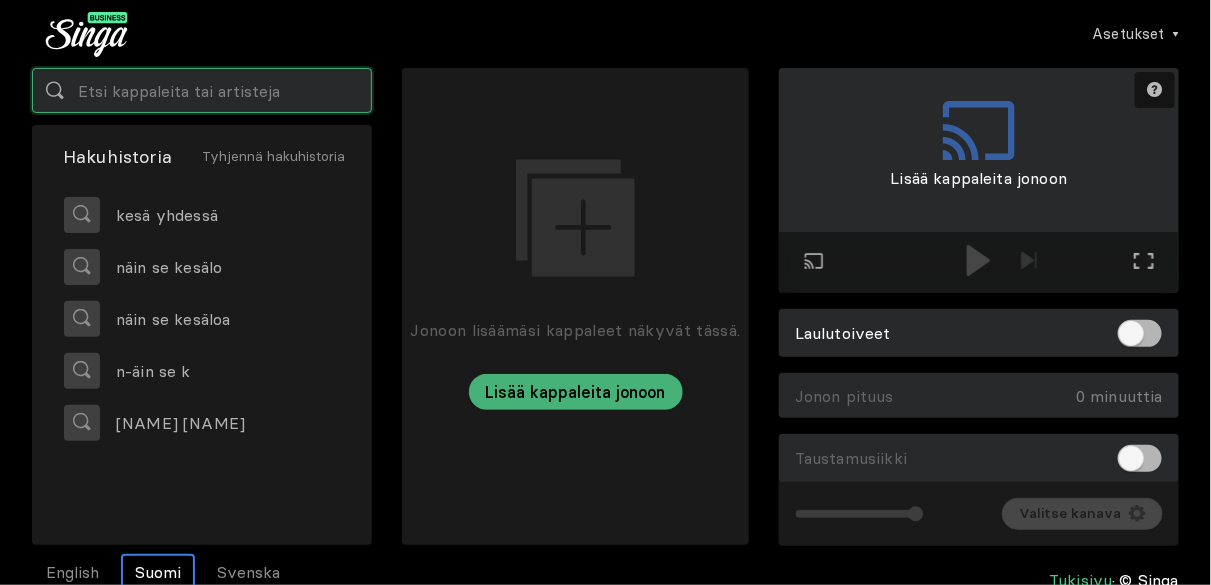 click at bounding box center [202, 90] 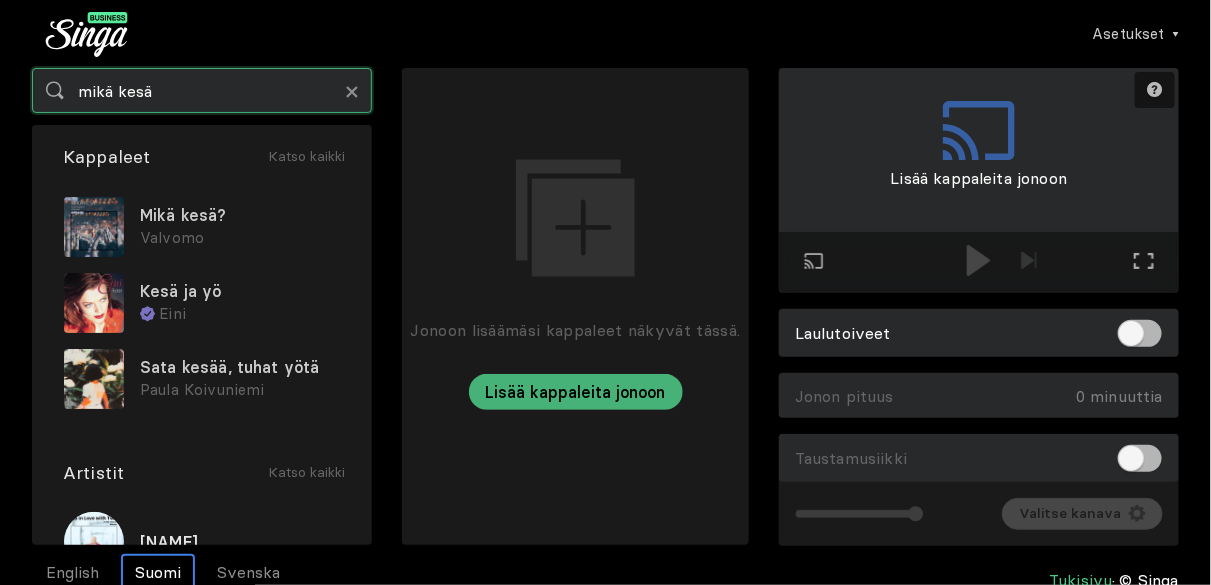 click on "mikä kesä" at bounding box center (202, 90) 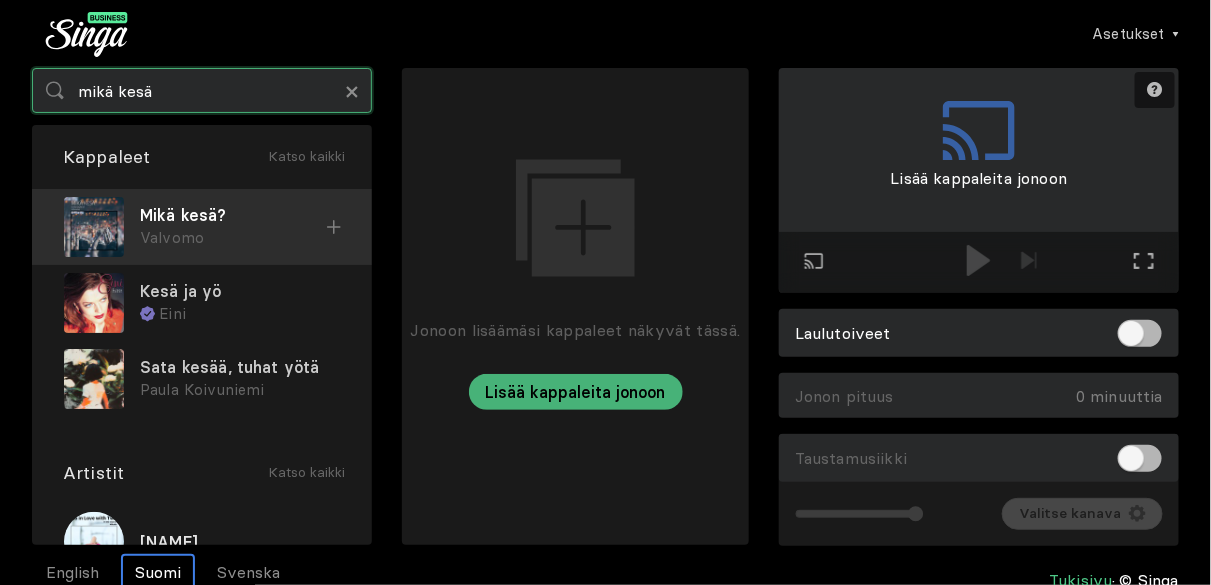 type on "mikä kesä" 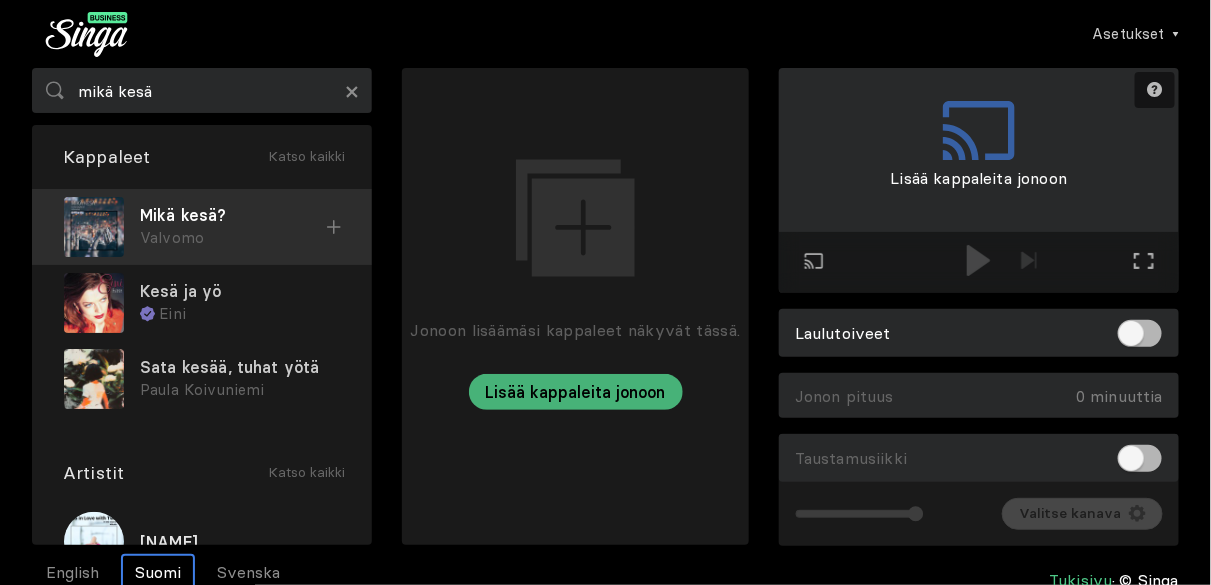 click at bounding box center (94, 227) 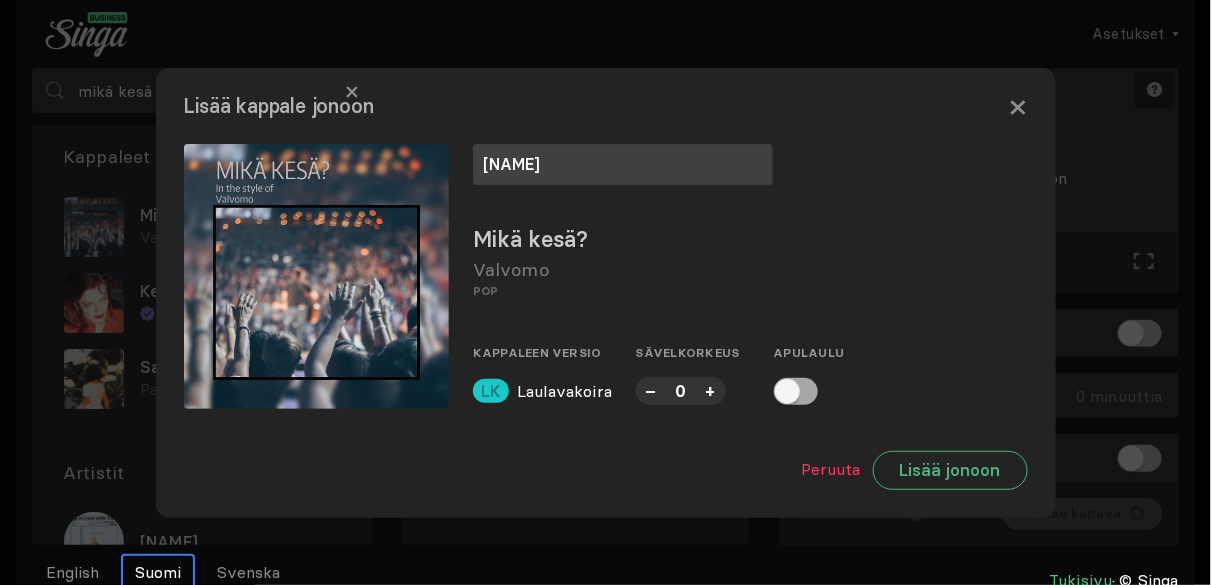 type on "[NAME]" 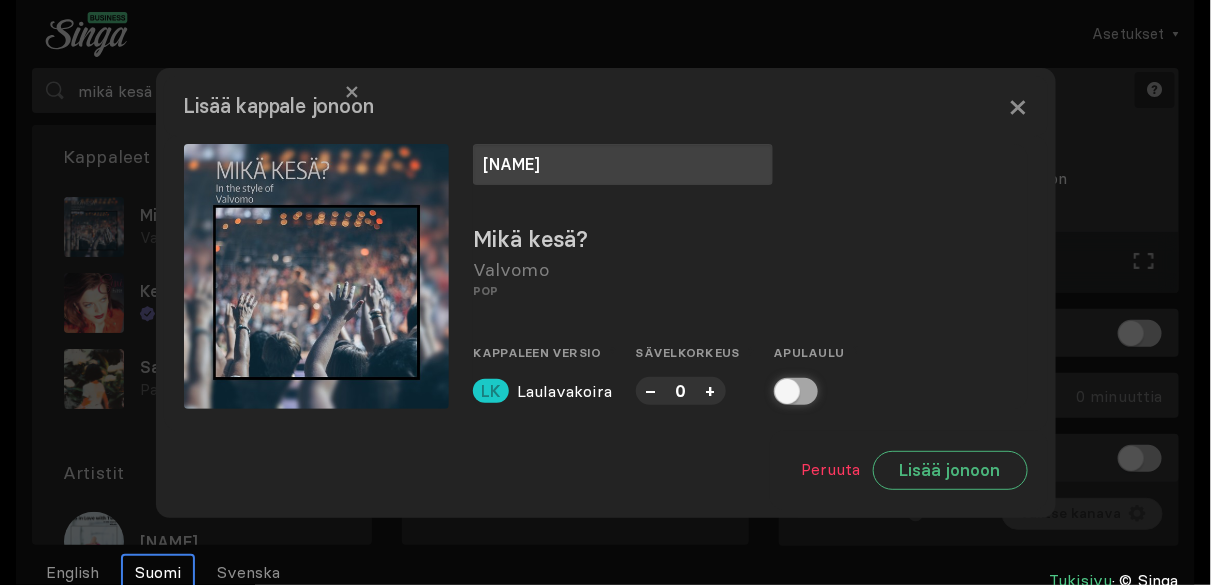 click at bounding box center (780, 391) 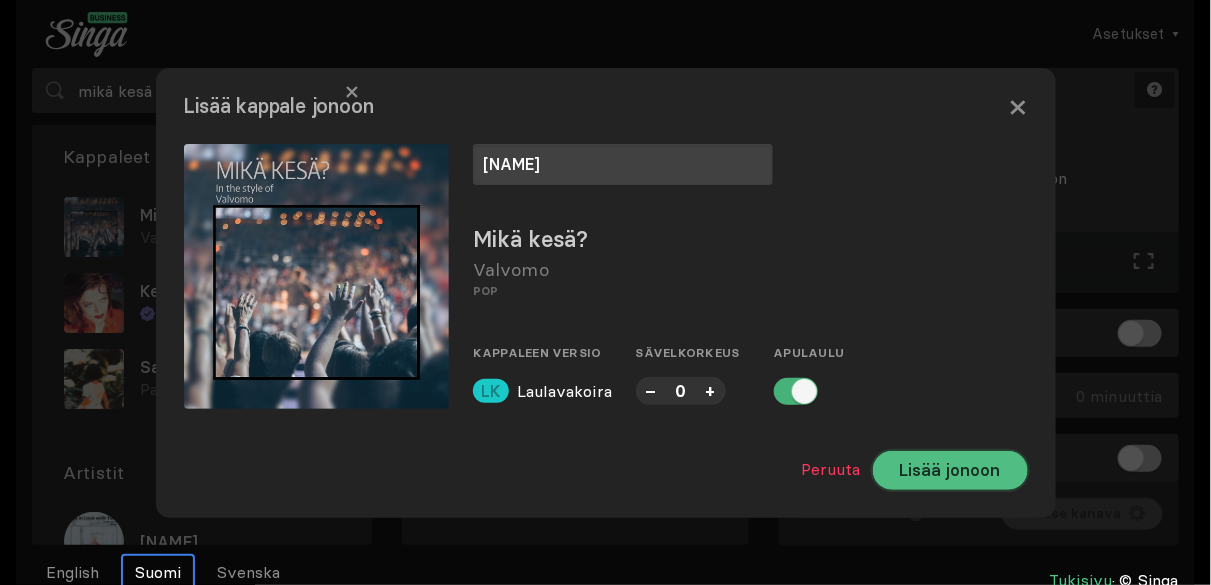 click on "Lisää jonoon" at bounding box center [950, 470] 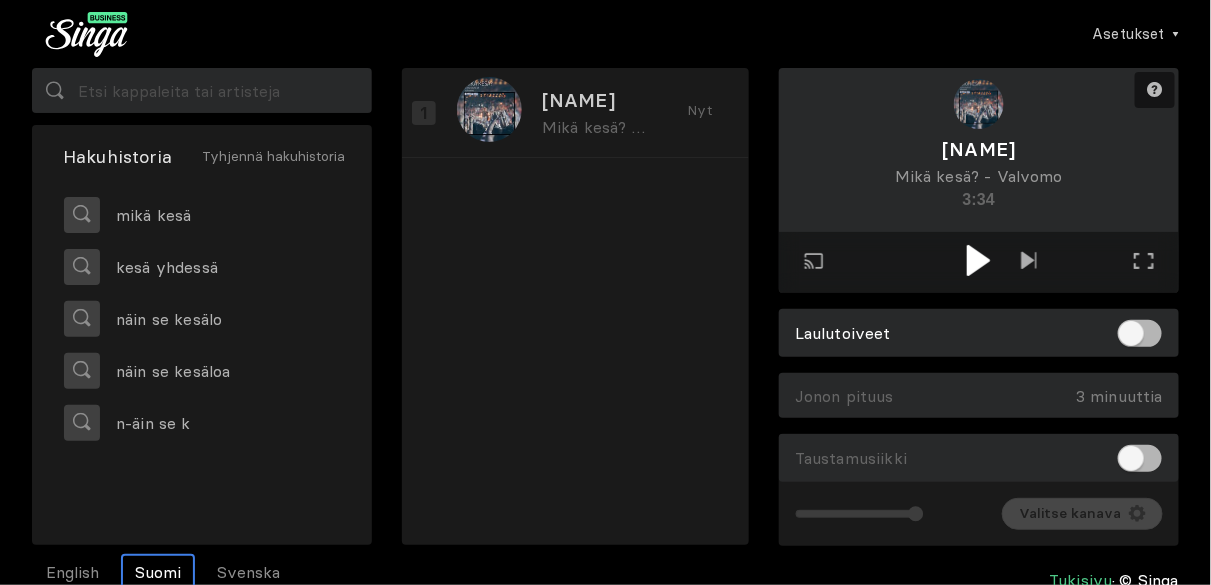 click at bounding box center (978, 260) 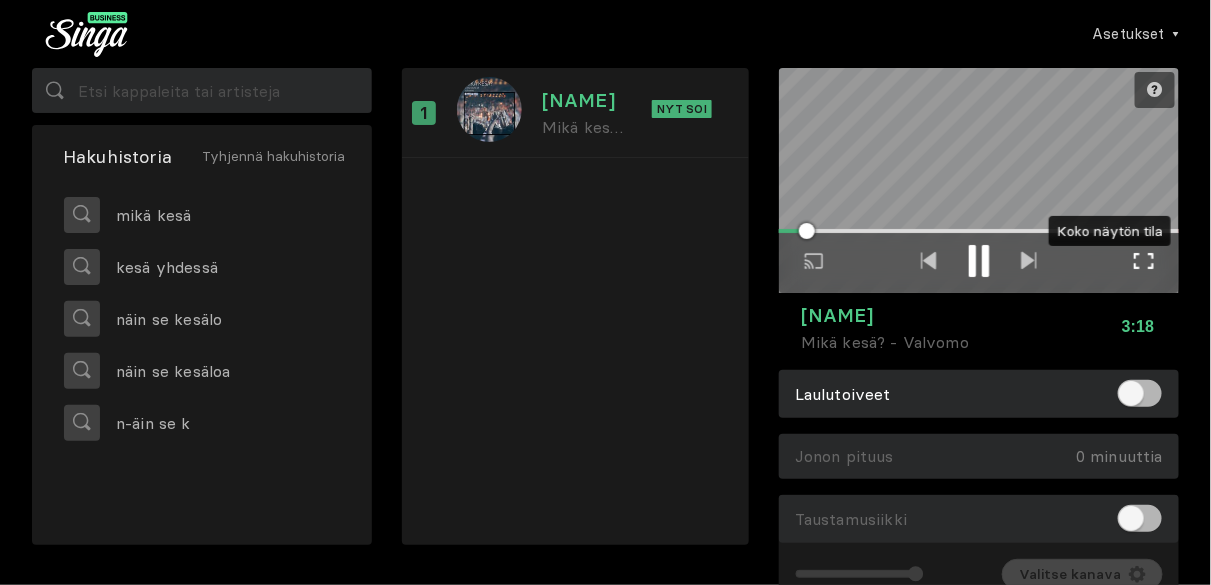 click at bounding box center [1144, 261] 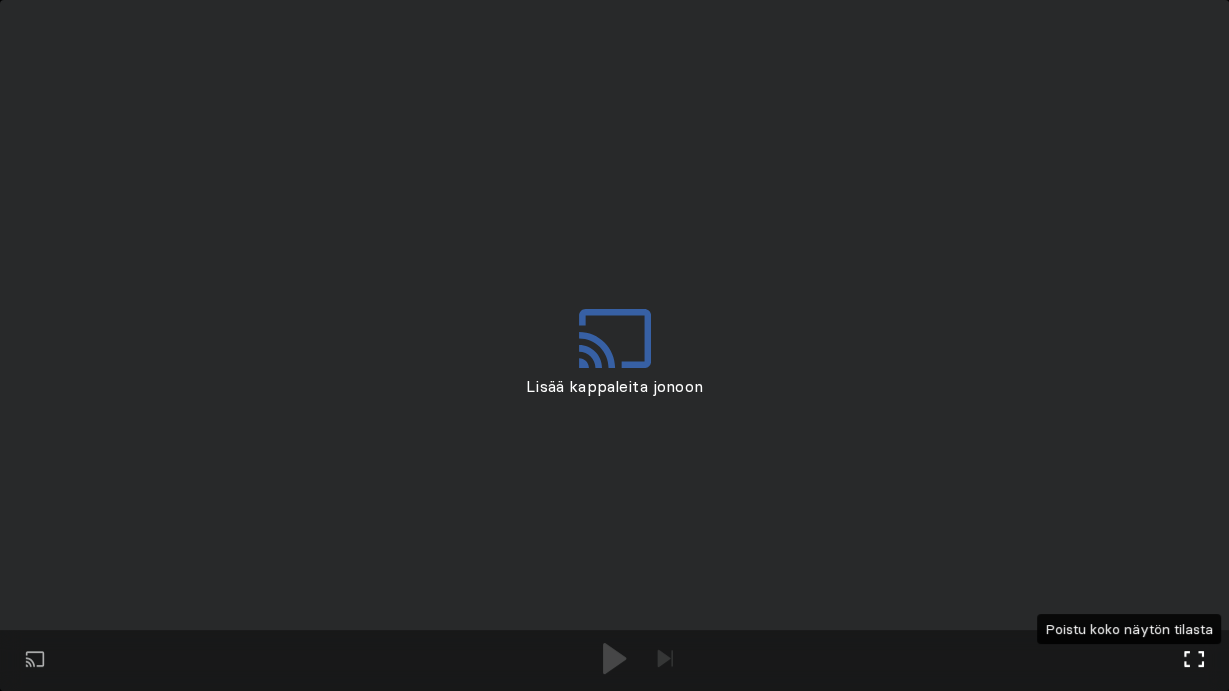 click at bounding box center (1194, 659) 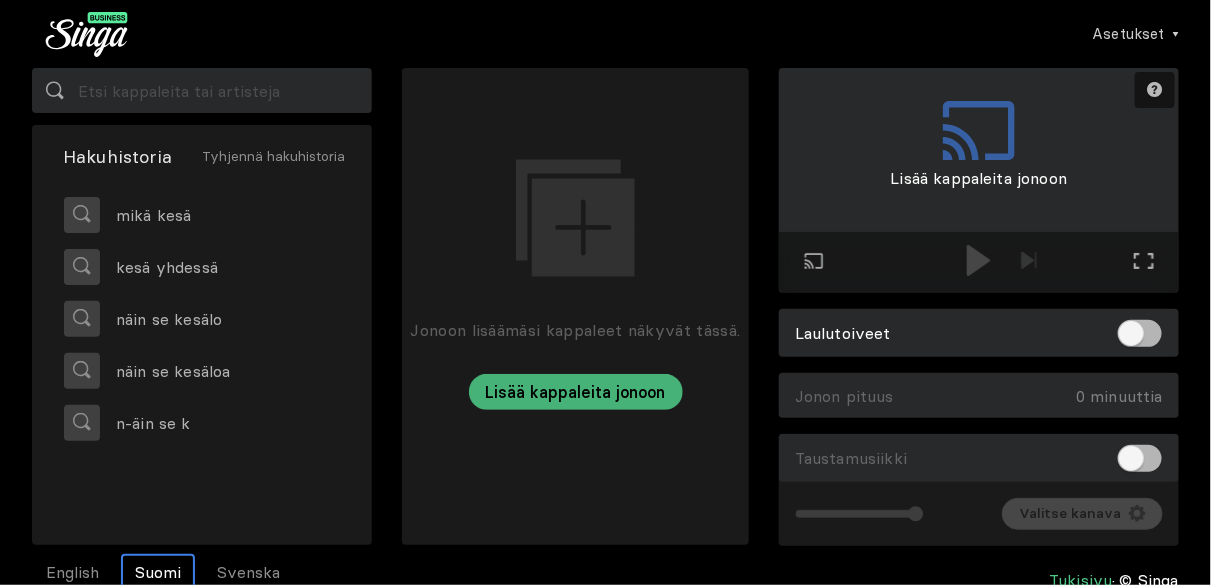 click at bounding box center [55, 91] 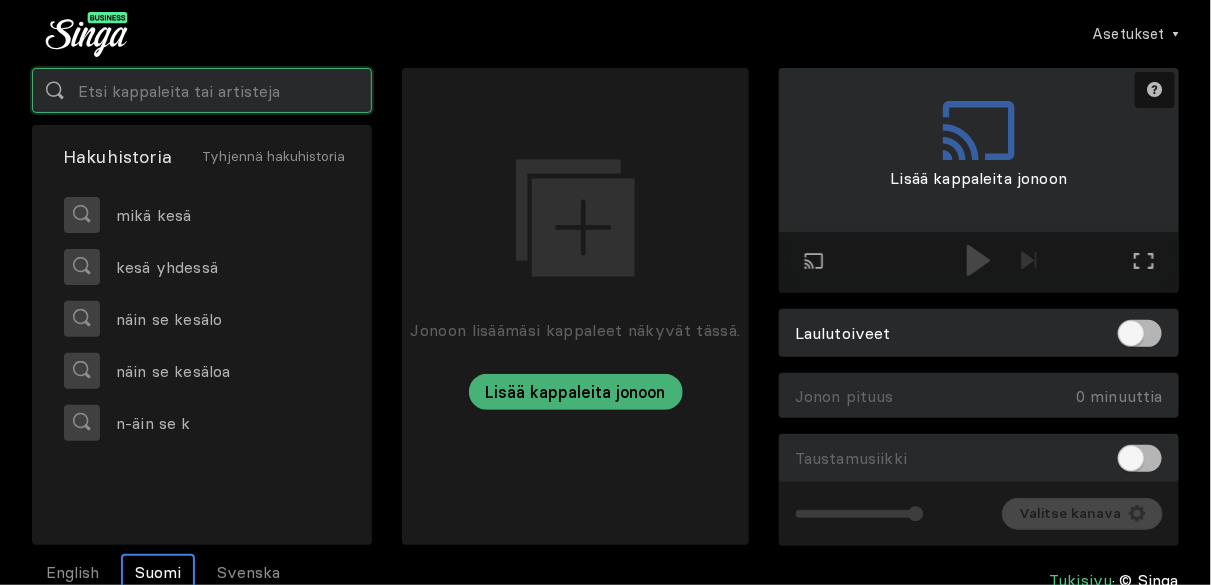 click at bounding box center [202, 90] 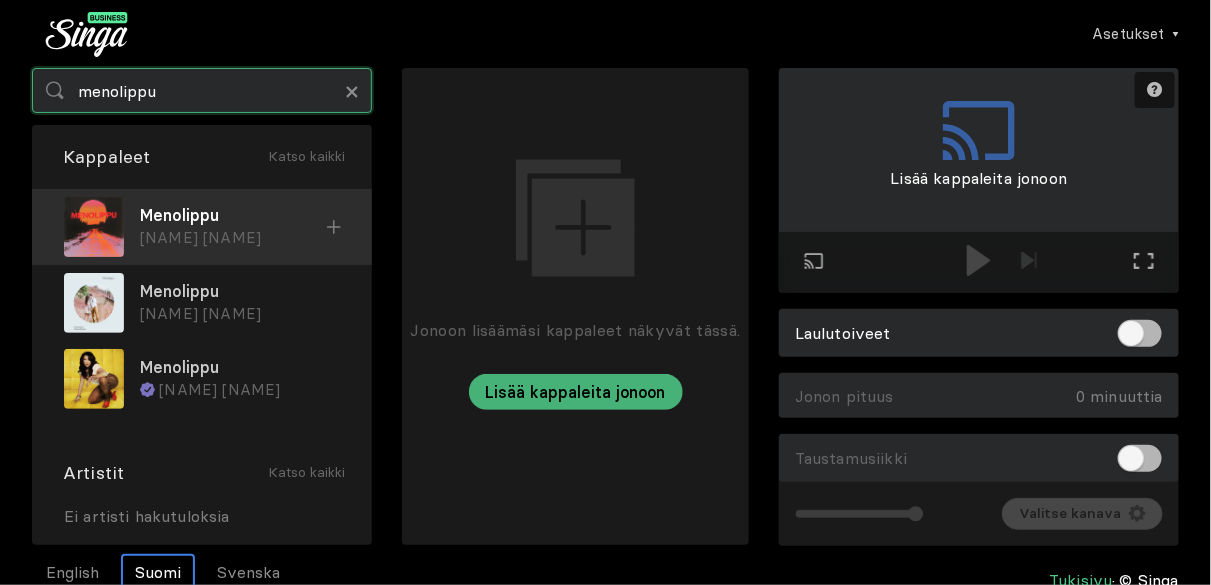 type on "menolippu" 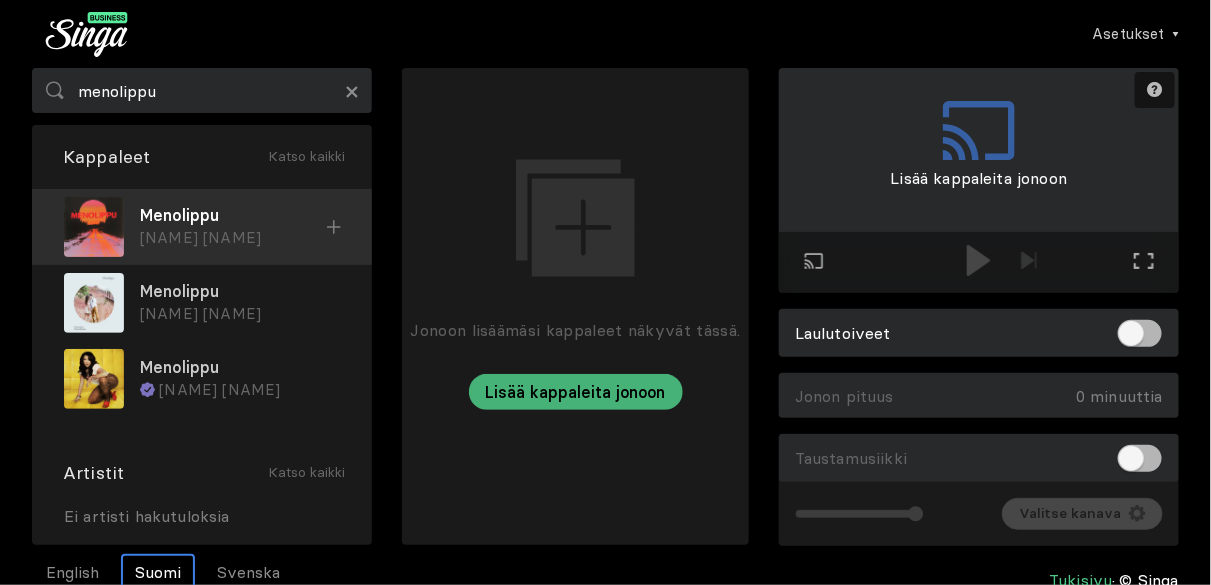 click on "Menolippu" at bounding box center (233, 215) 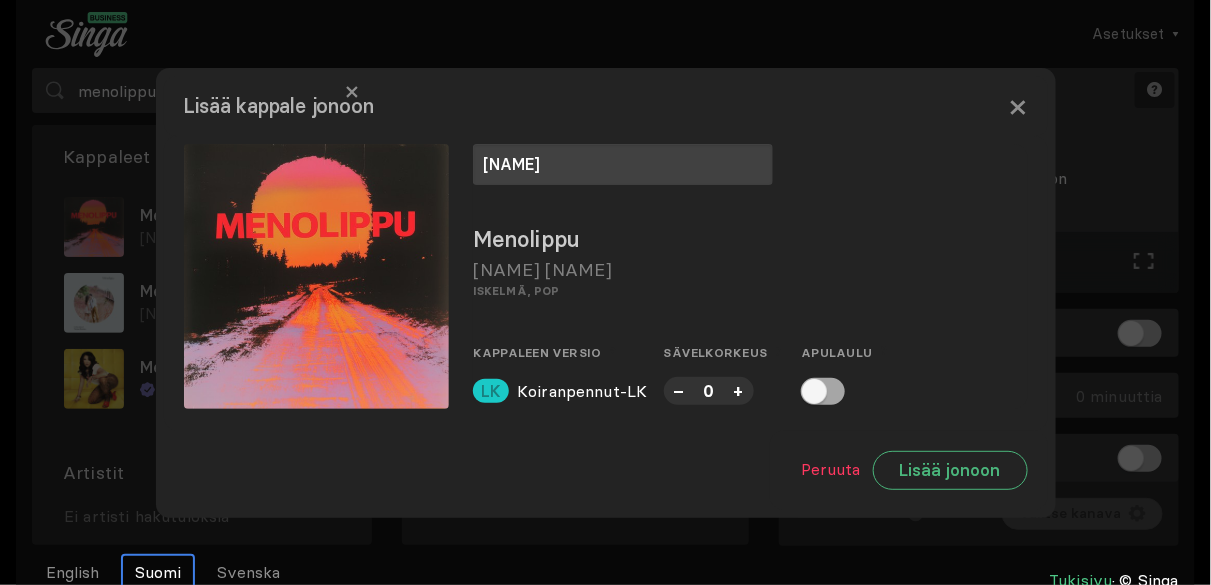 type on "[NAME]" 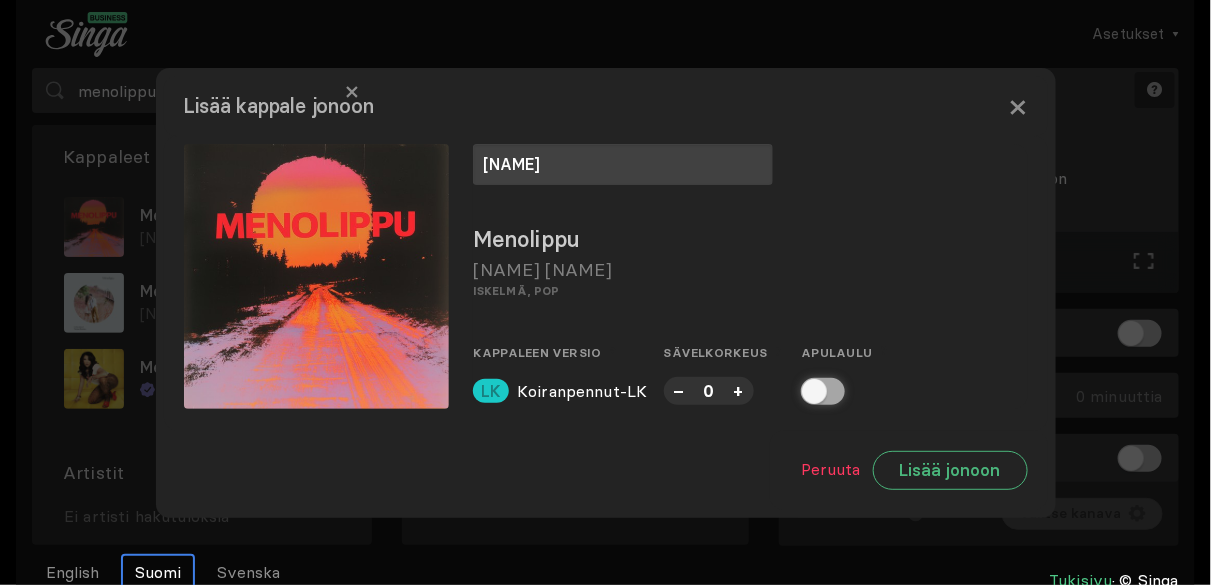 click at bounding box center (807, 391) 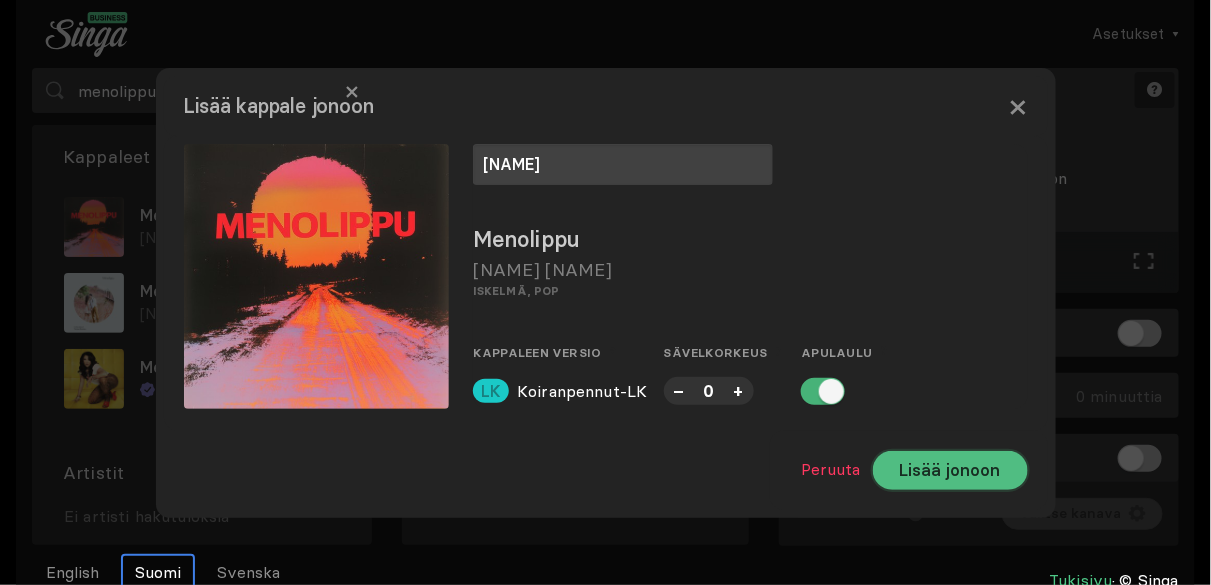 click on "Lisää jonoon" at bounding box center [950, 470] 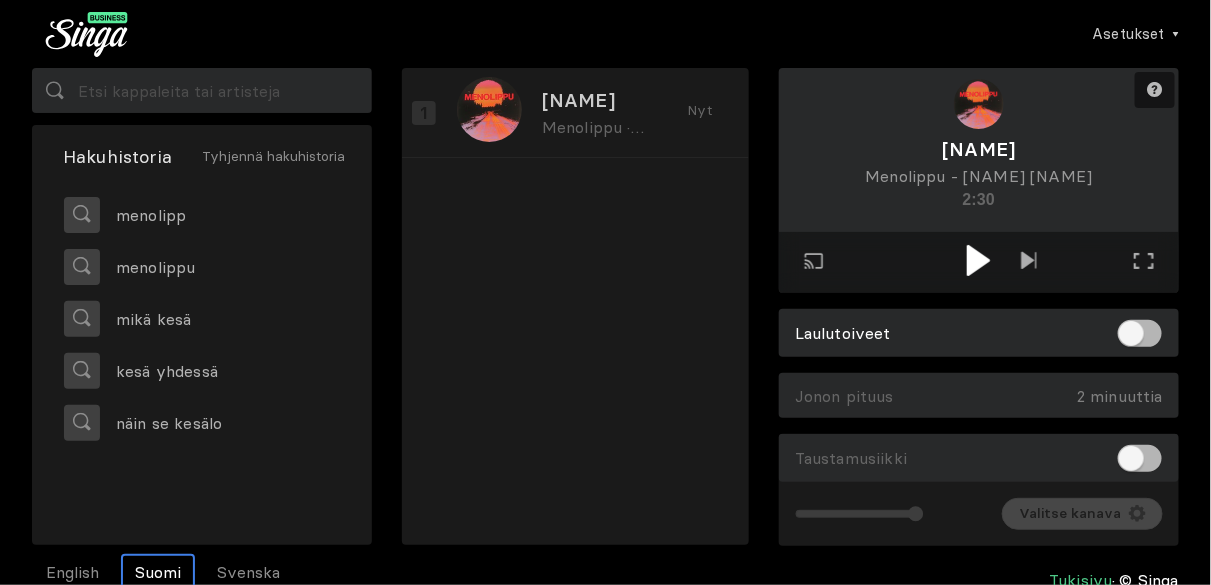 click at bounding box center [978, 260] 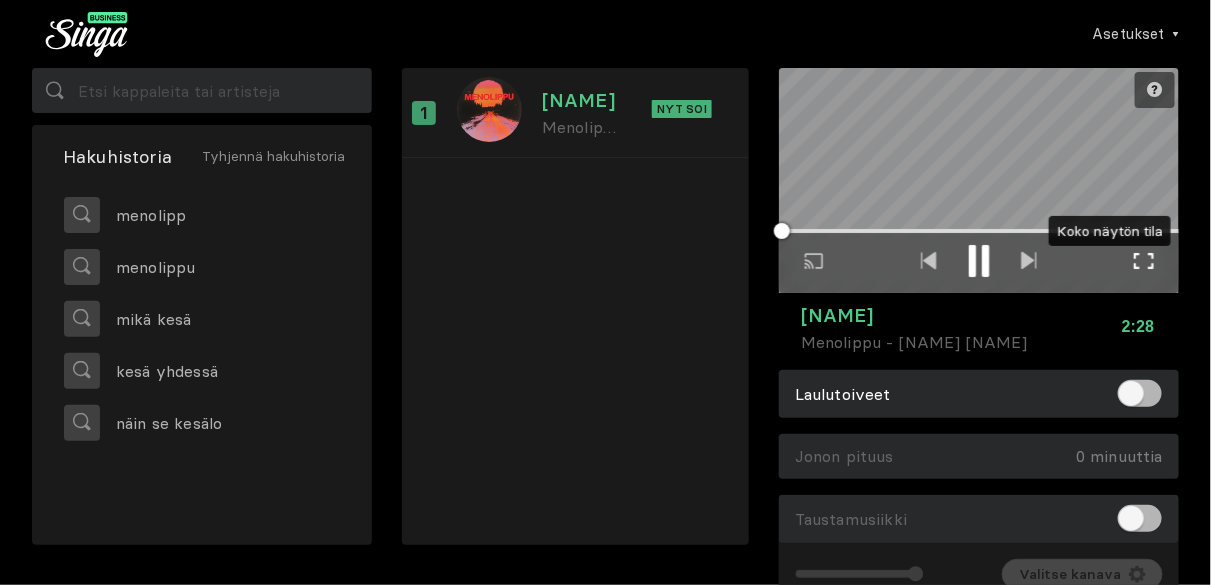 click at bounding box center [1144, 261] 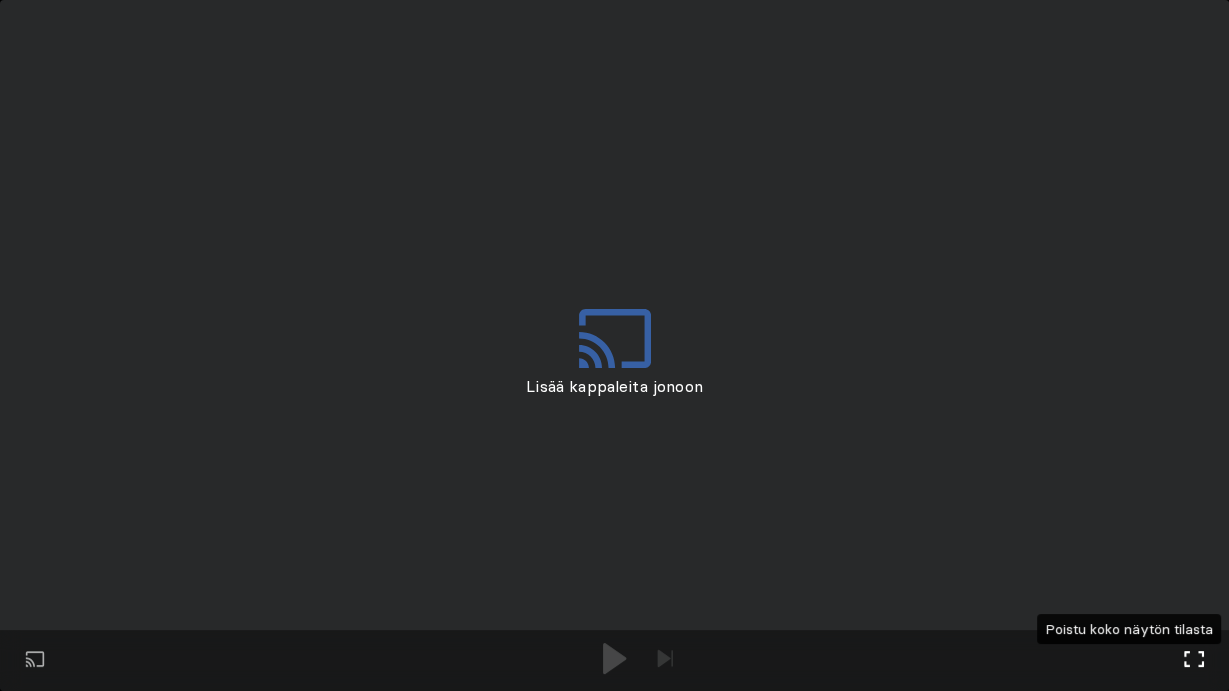 click at bounding box center [1194, 659] 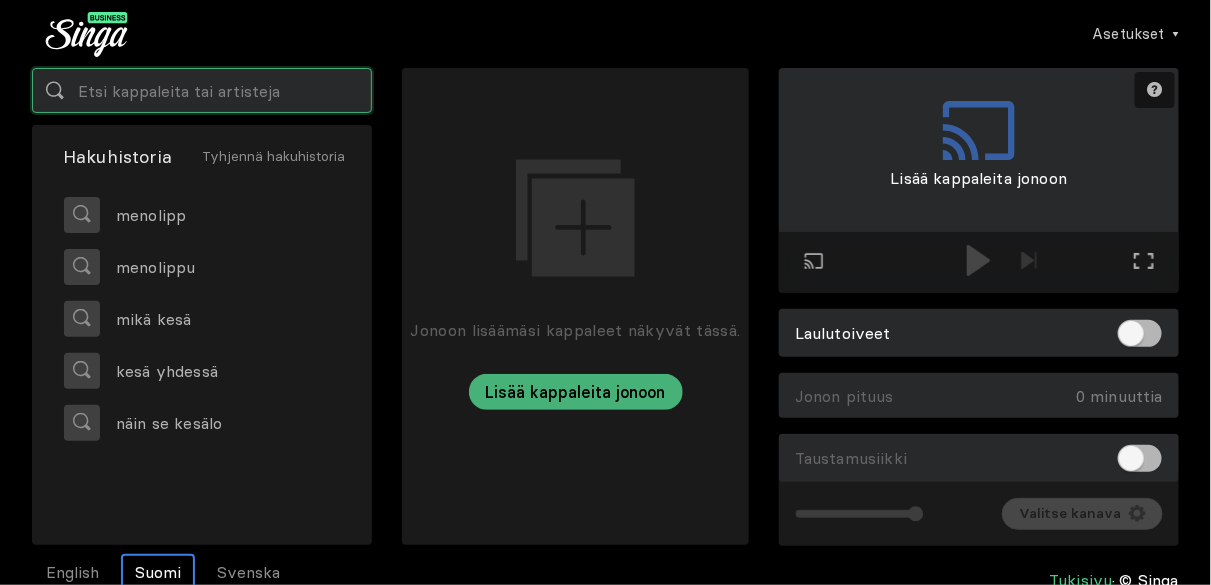 click at bounding box center (202, 90) 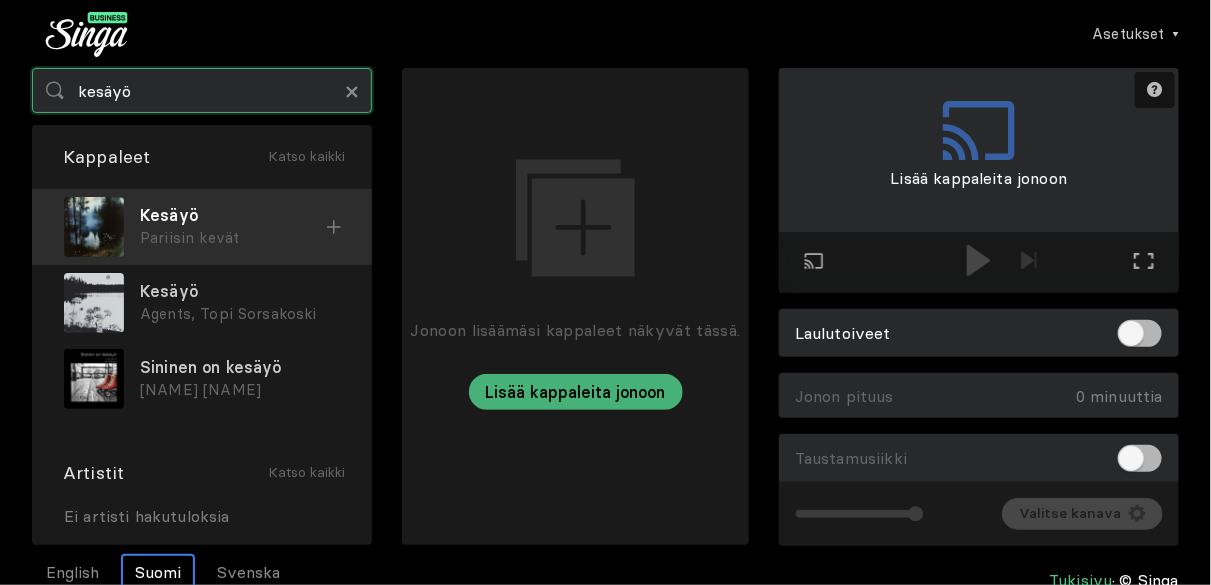 type on "kesäyö" 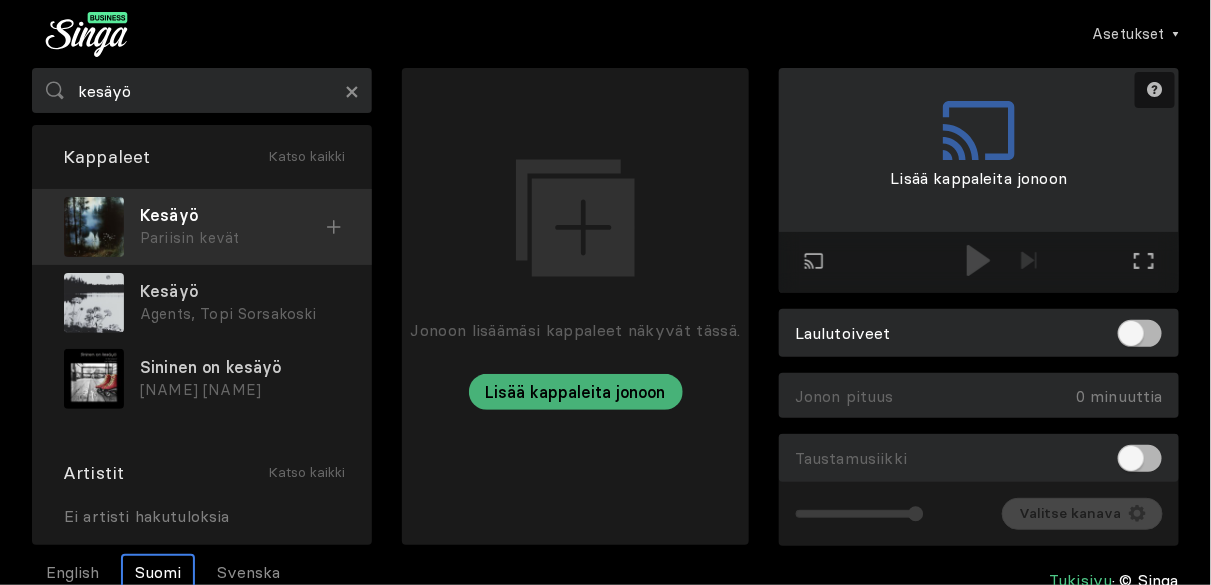 click at bounding box center [94, 227] 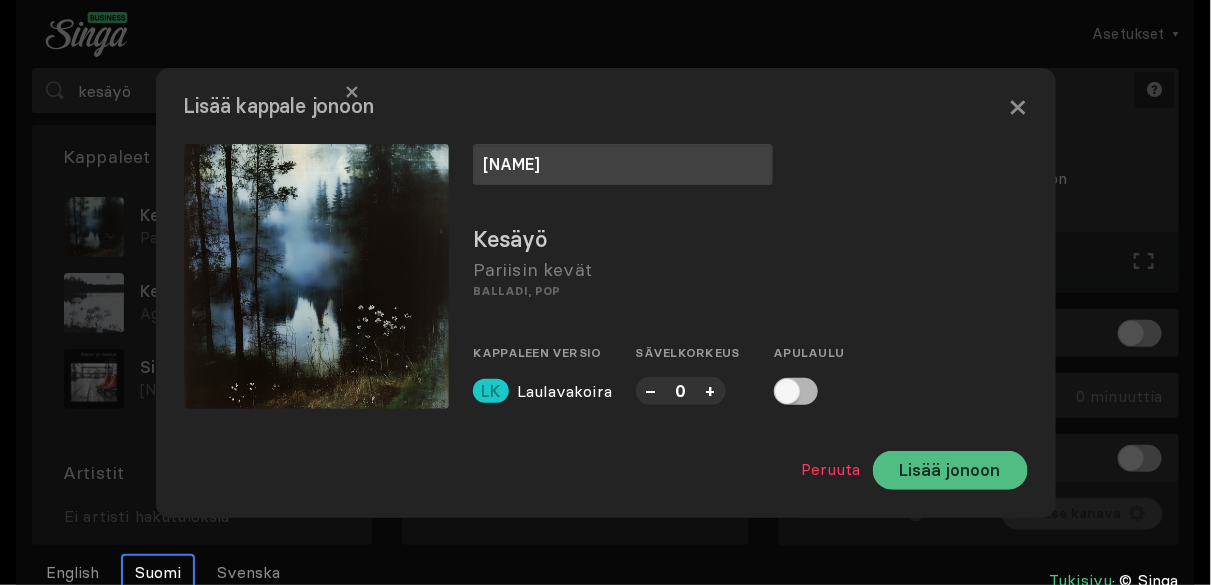 type on "[NAME]" 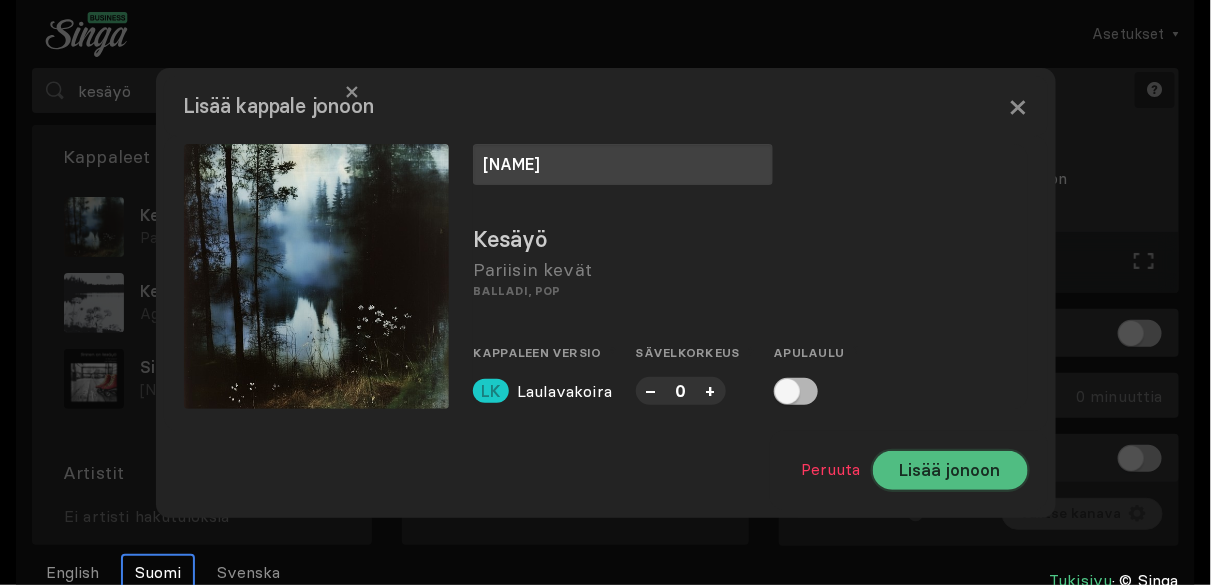 click on "Lisää jonoon" at bounding box center [950, 470] 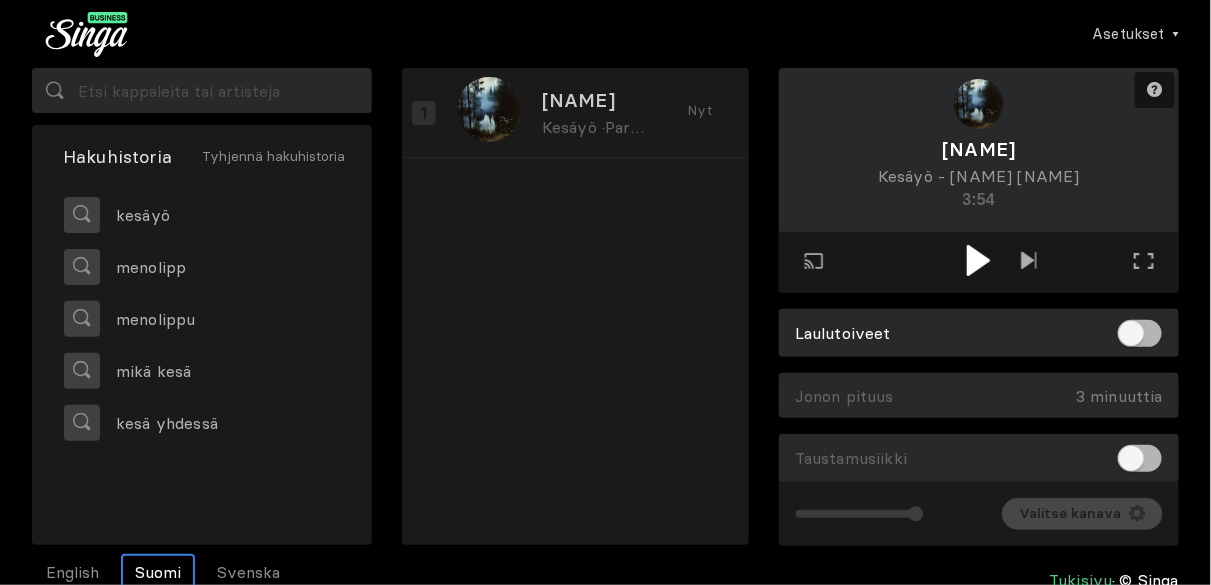 click at bounding box center (978, 260) 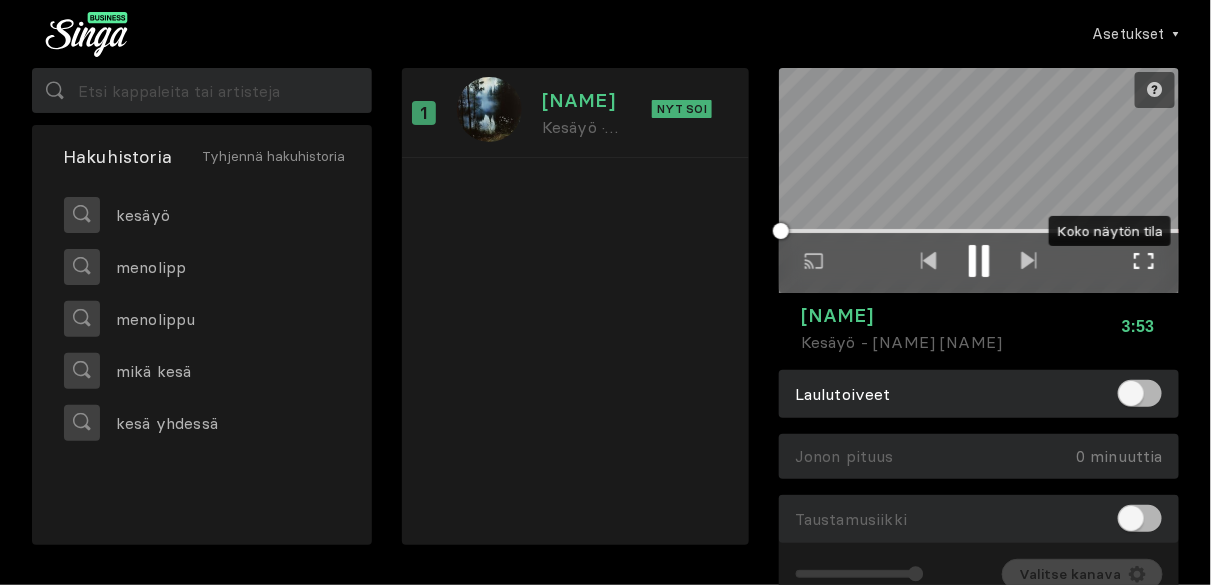 click at bounding box center (1144, 261) 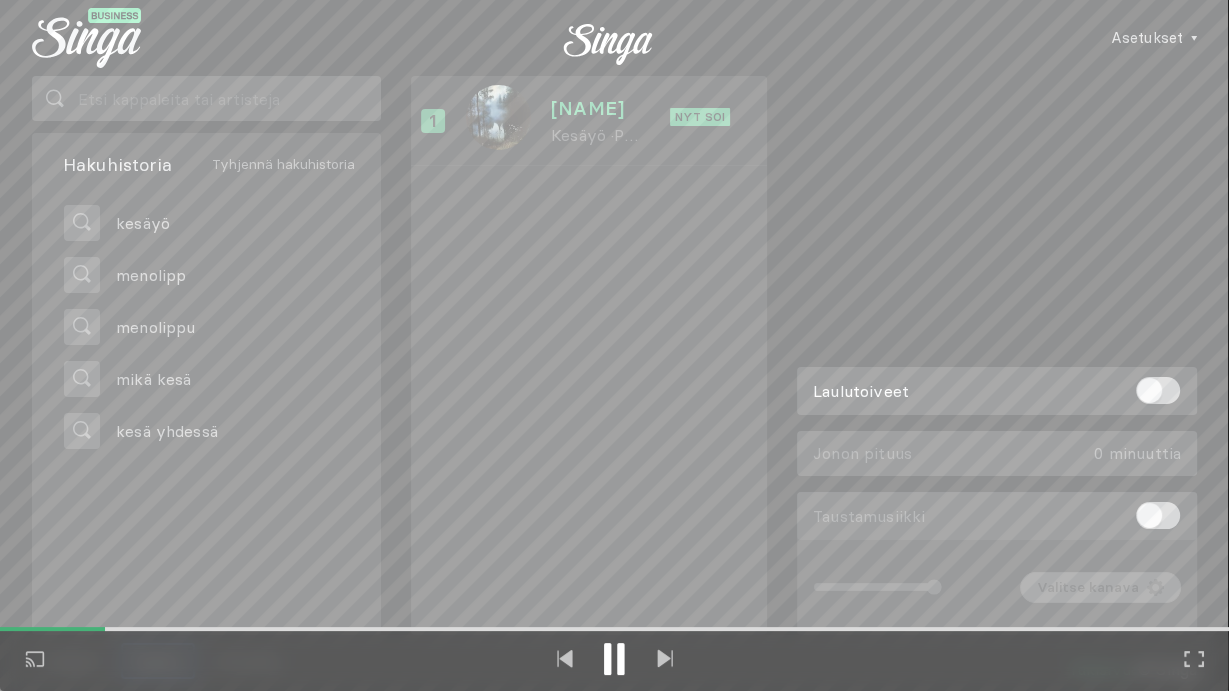 click at bounding box center [607, 659] 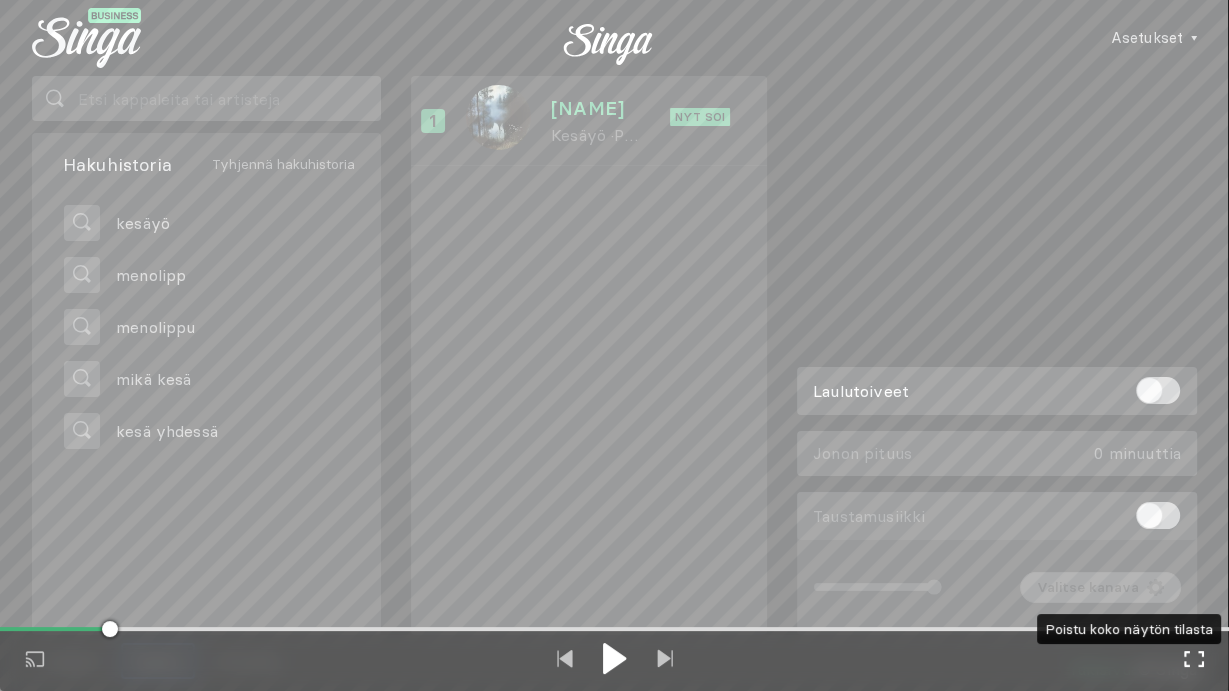 click on "Koko näytön tila Poistu koko näytön tilasta" at bounding box center (1194, 661) 